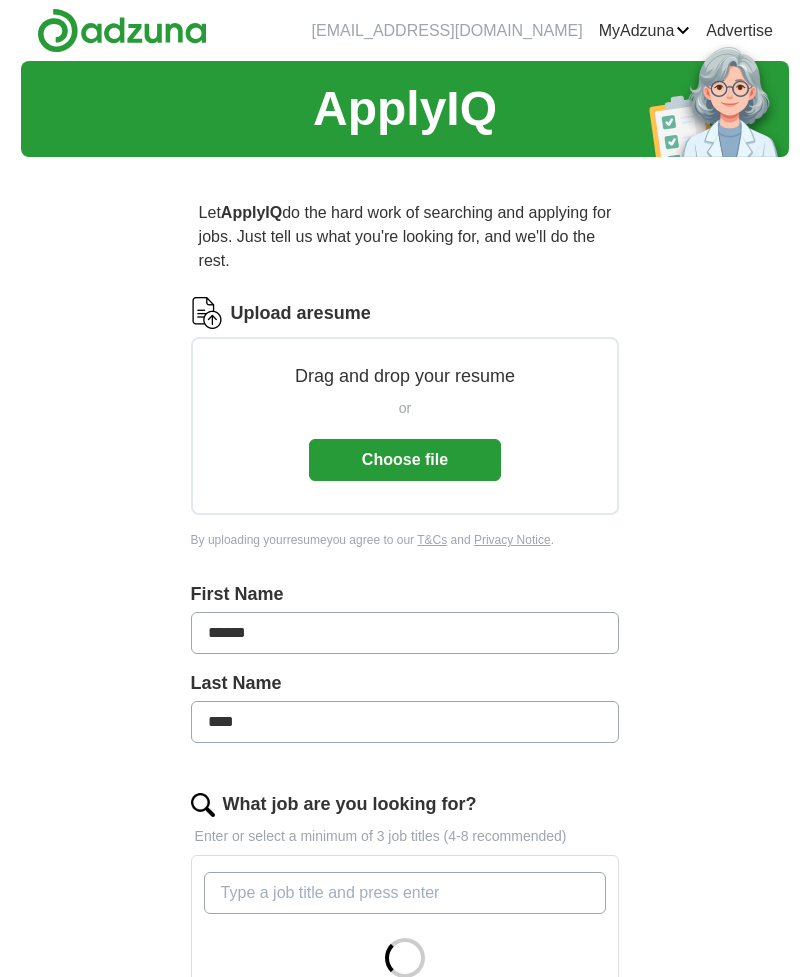 scroll, scrollTop: 0, scrollLeft: 0, axis: both 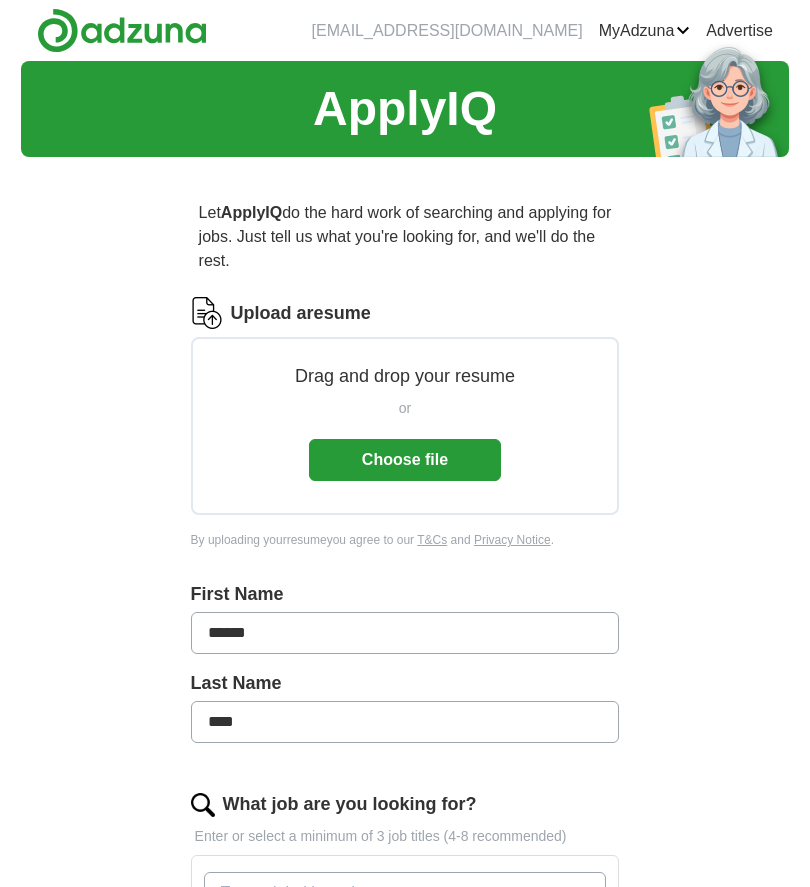 click on "Choose file" at bounding box center (405, 460) 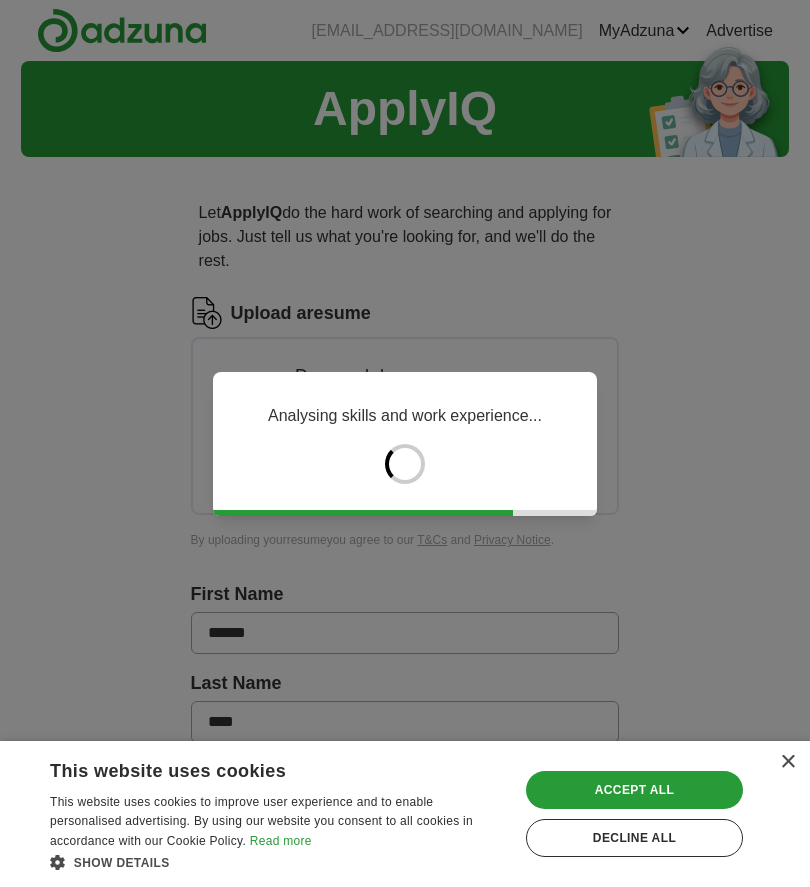 click on "Accept all" at bounding box center [634, 790] 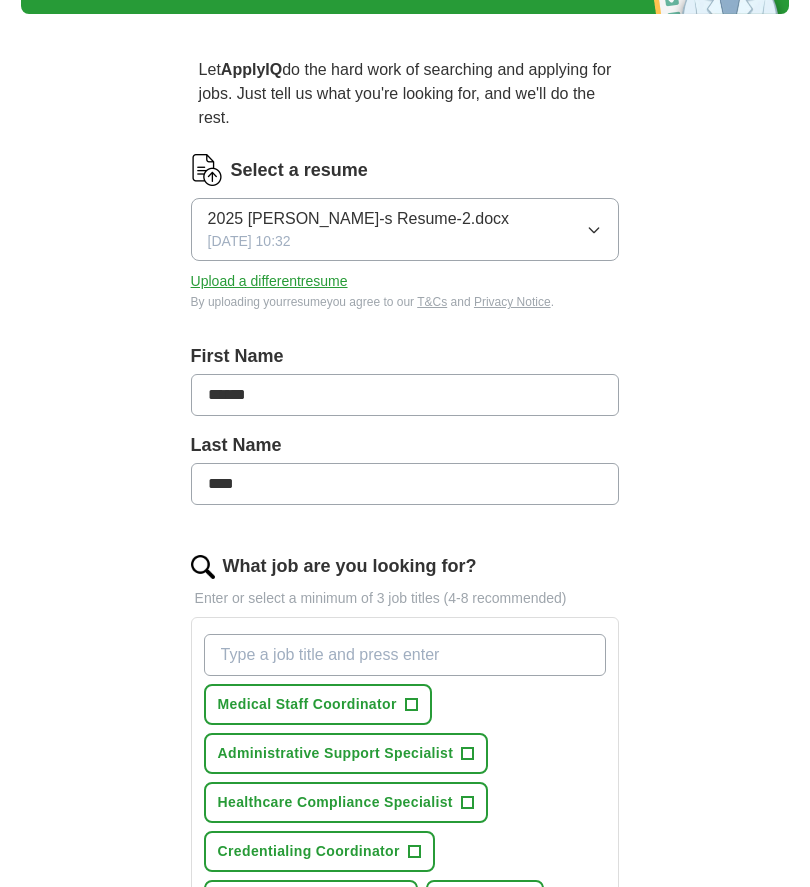 scroll, scrollTop: 143, scrollLeft: 0, axis: vertical 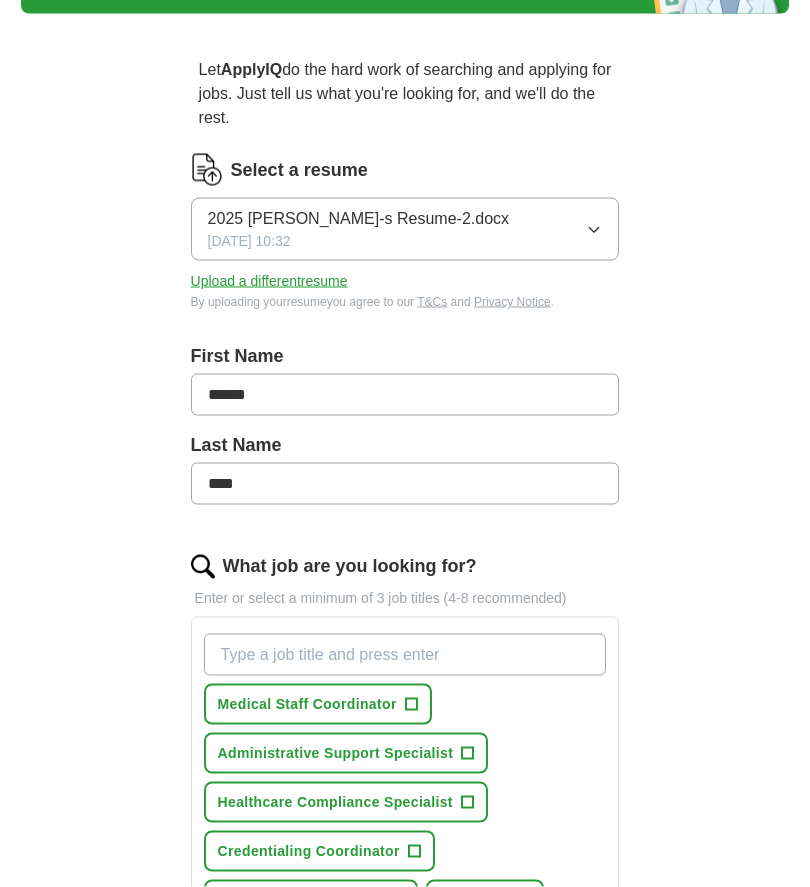 click on "Credentialing Specialist" at bounding box center (301, 949) 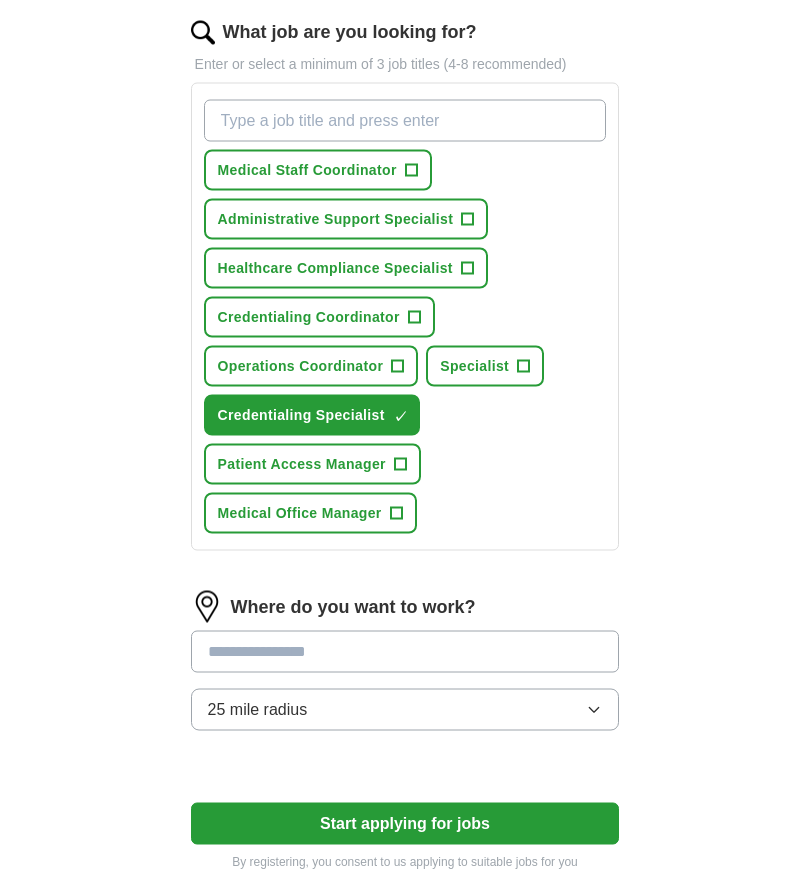 scroll, scrollTop: 680, scrollLeft: 0, axis: vertical 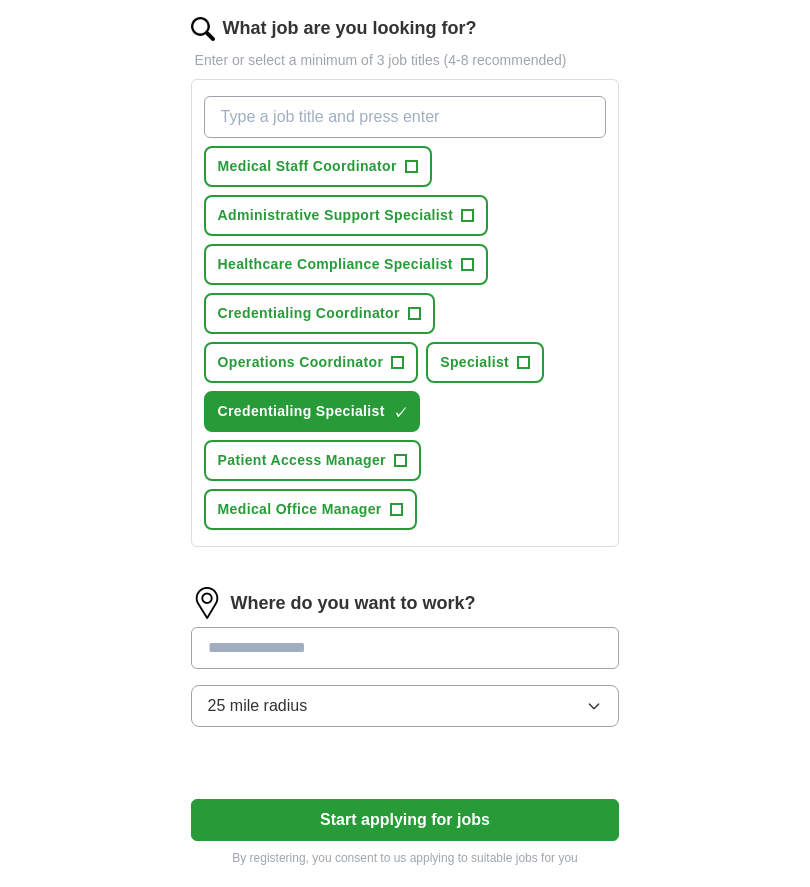 click at bounding box center [405, 648] 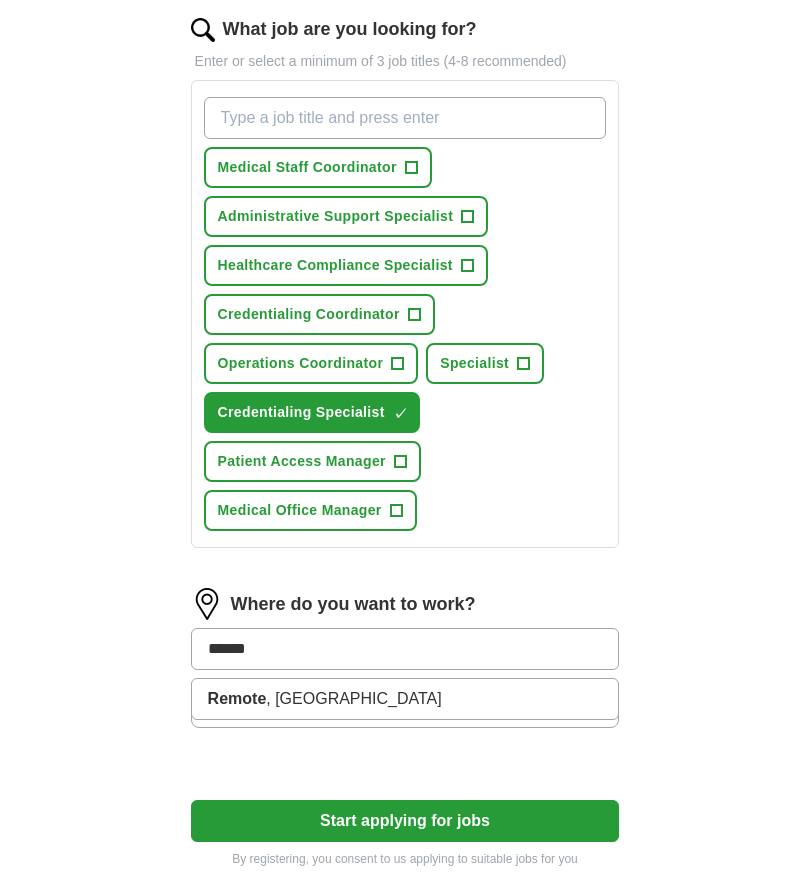 click on "******" at bounding box center (405, 649) 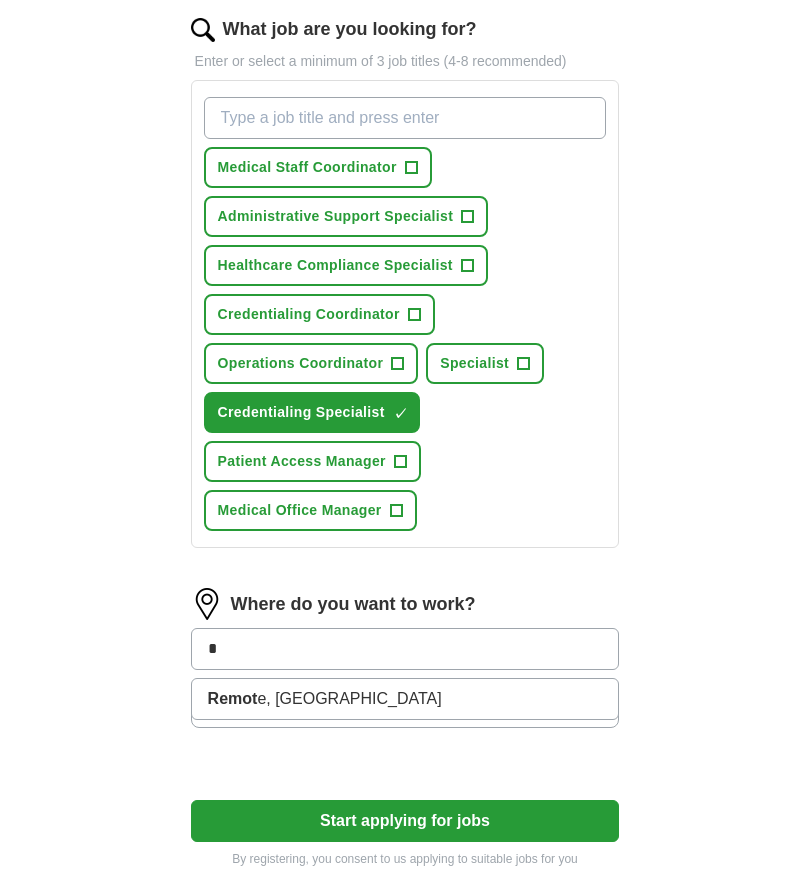 type on "*" 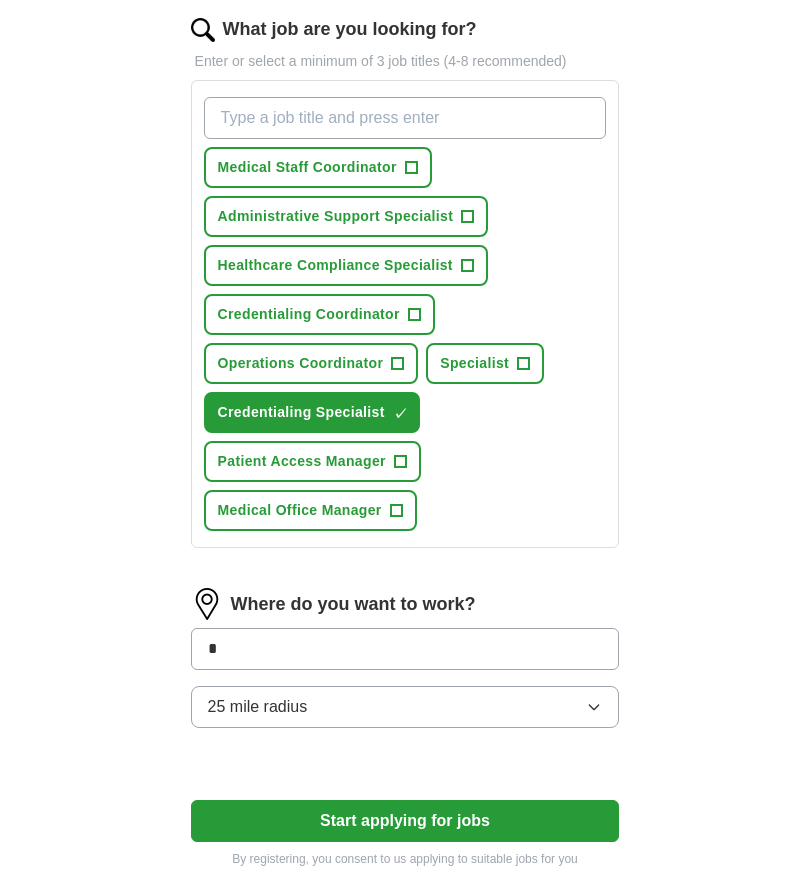 type on "*" 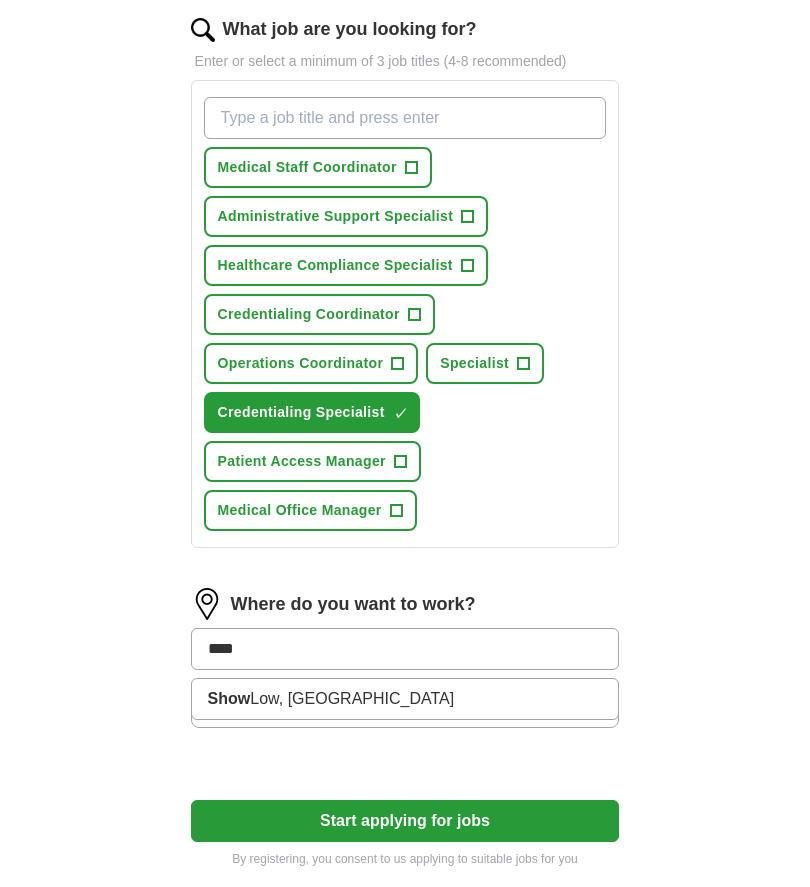 type on "****" 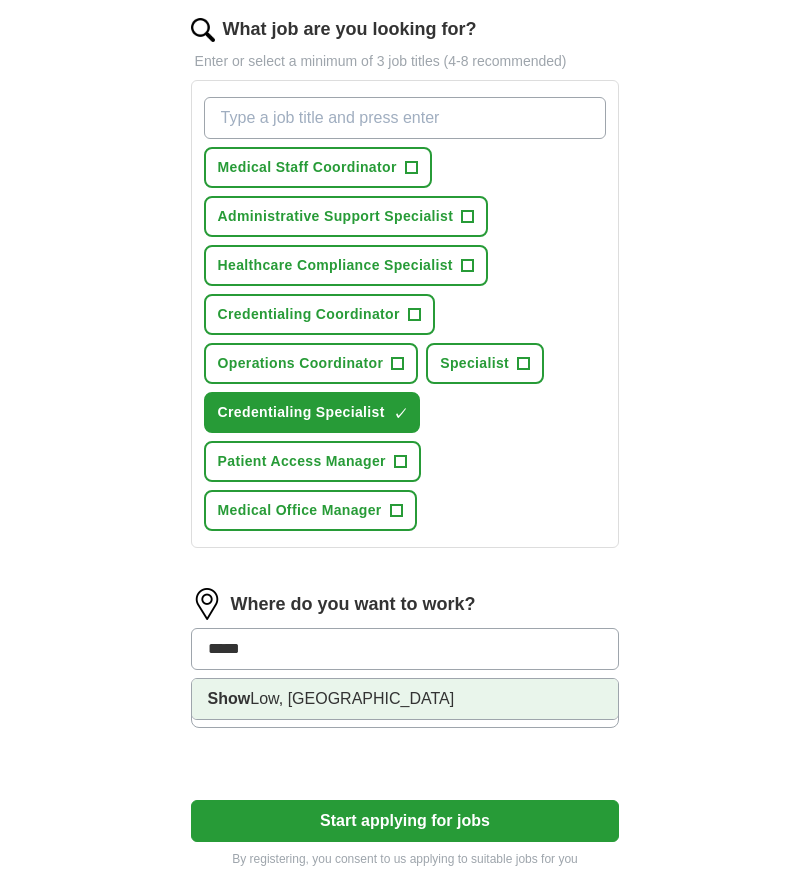 click on "Show  Low, AZ" at bounding box center [405, 699] 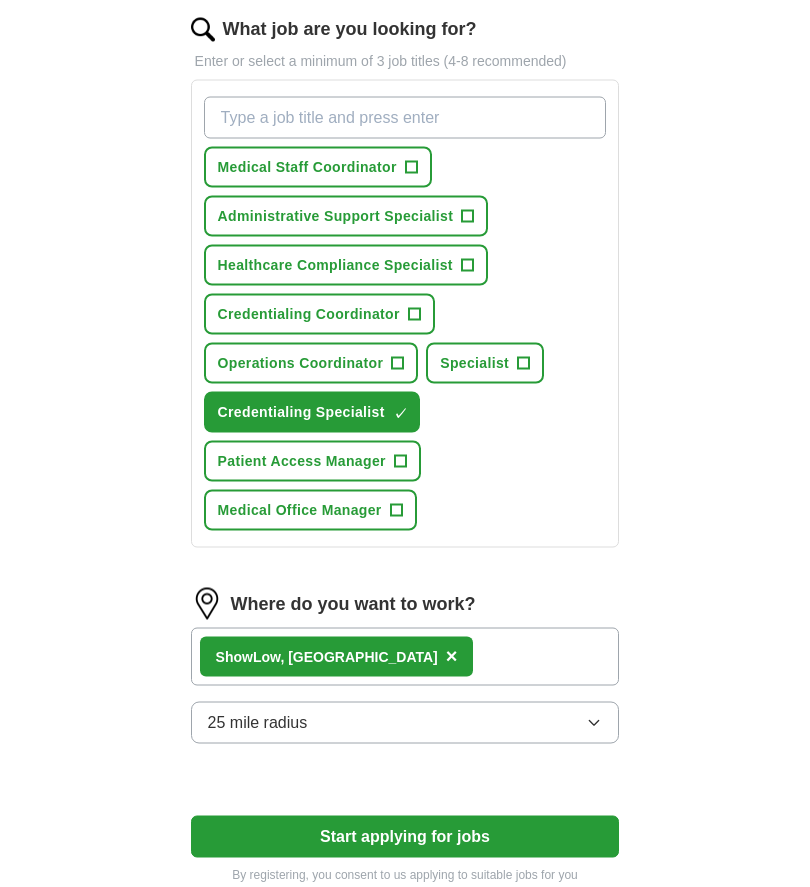 scroll, scrollTop: 681, scrollLeft: 0, axis: vertical 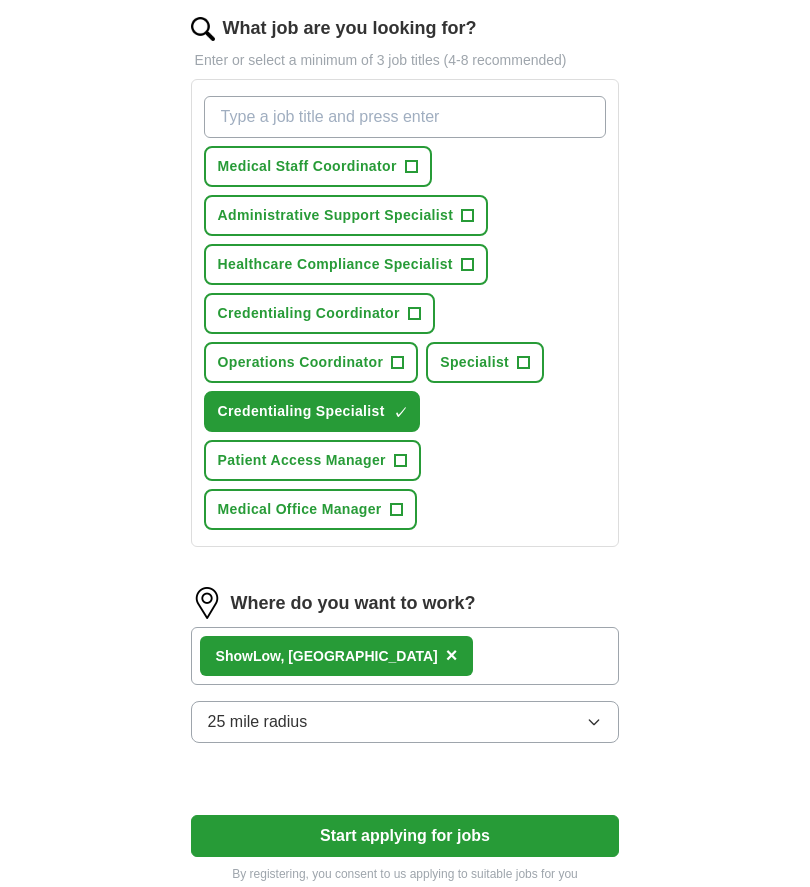 click on "Start applying for jobs" at bounding box center [405, 836] 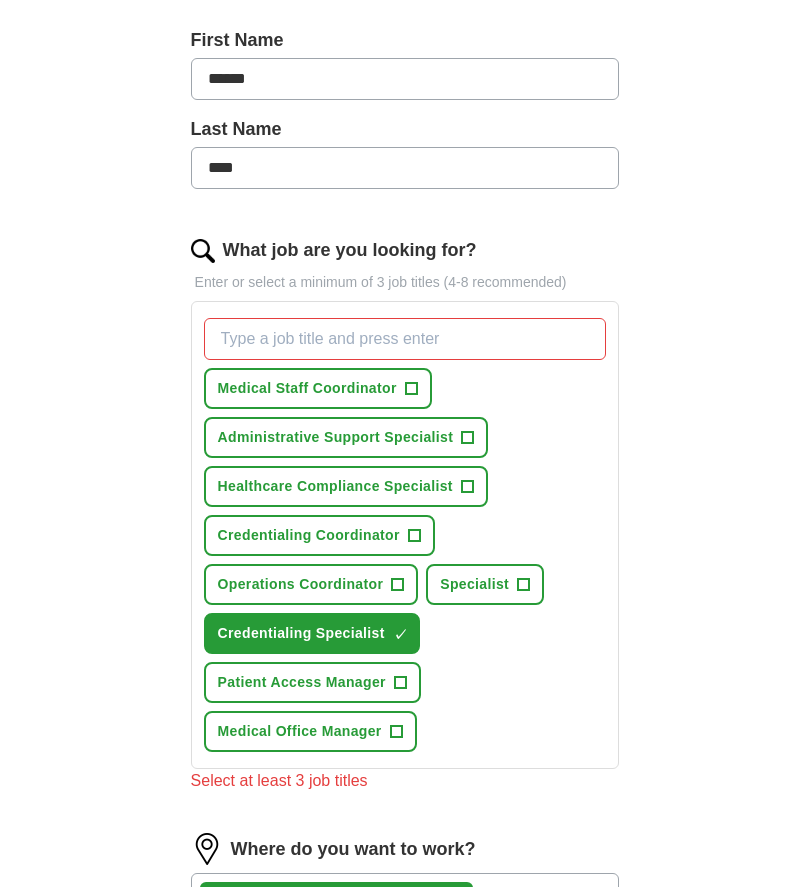 scroll, scrollTop: 458, scrollLeft: 0, axis: vertical 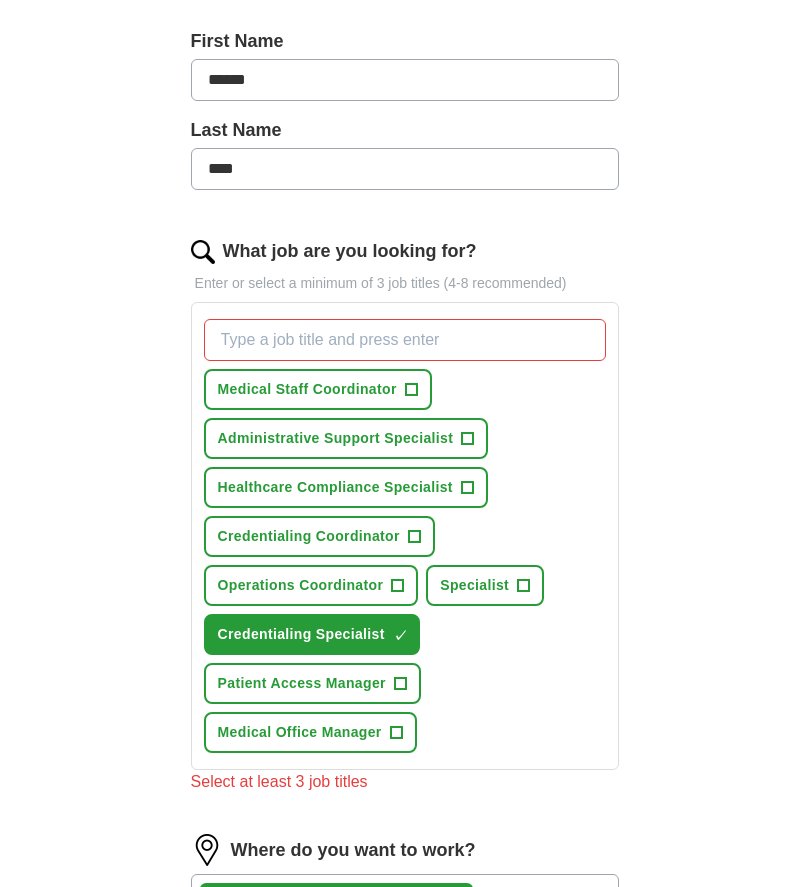 click on "What job are you looking for?" at bounding box center [405, 340] 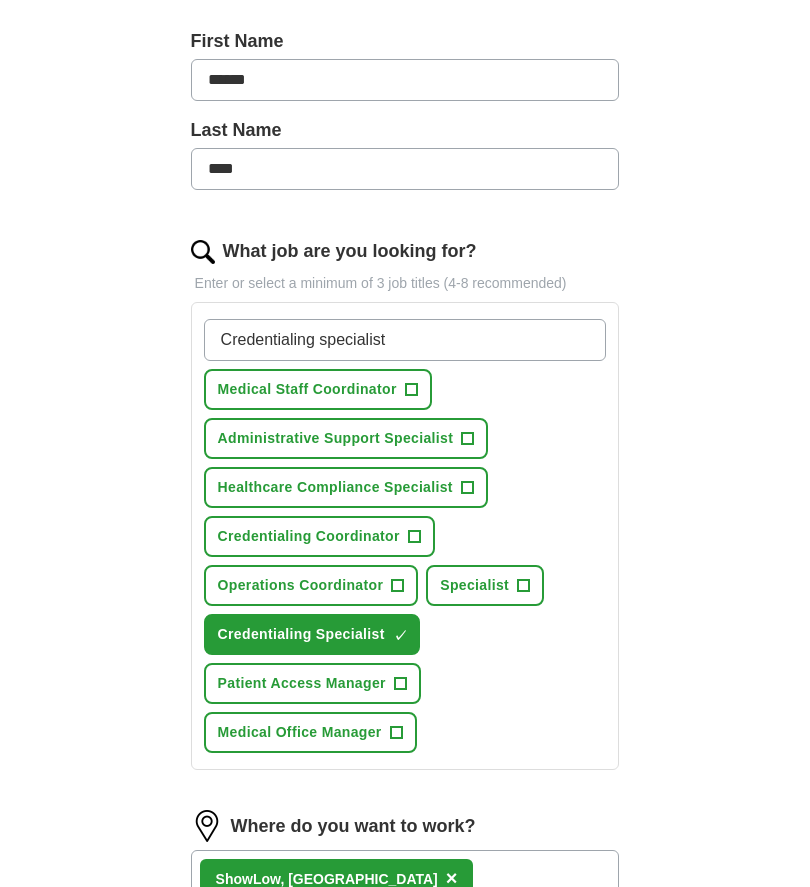 type on "Credentialing specialist" 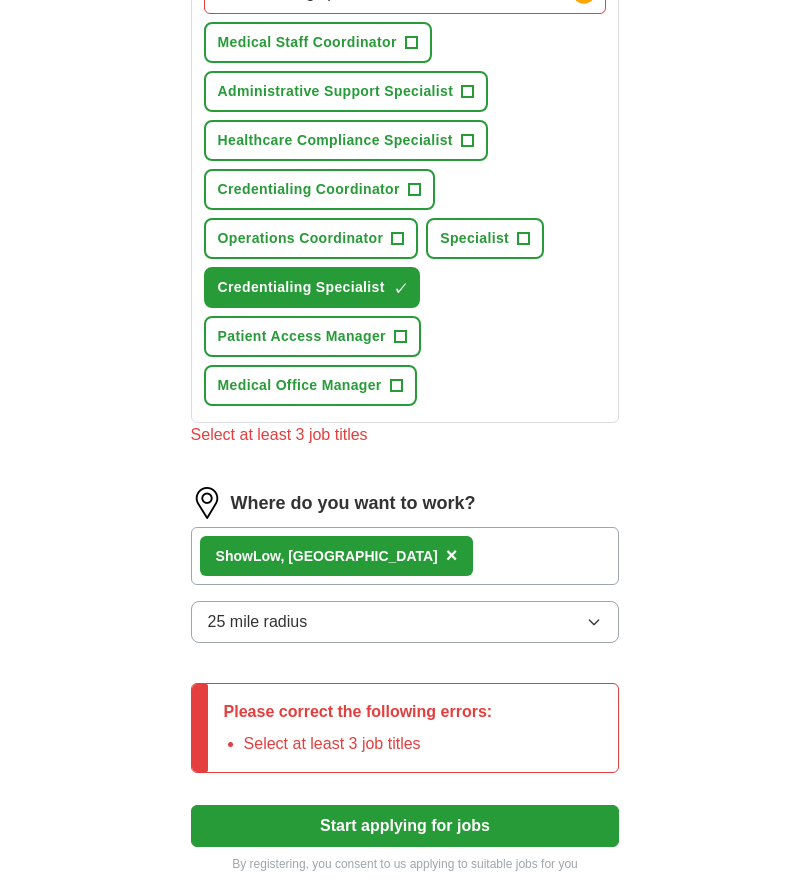scroll, scrollTop: 834, scrollLeft: 0, axis: vertical 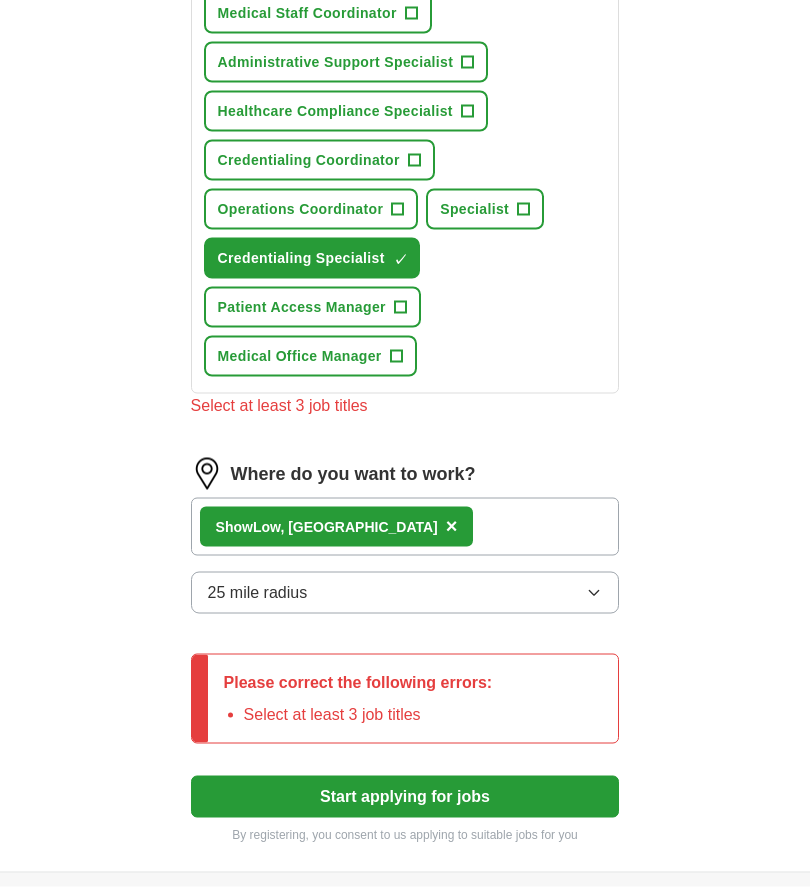 click on "Start applying for jobs" at bounding box center [405, 797] 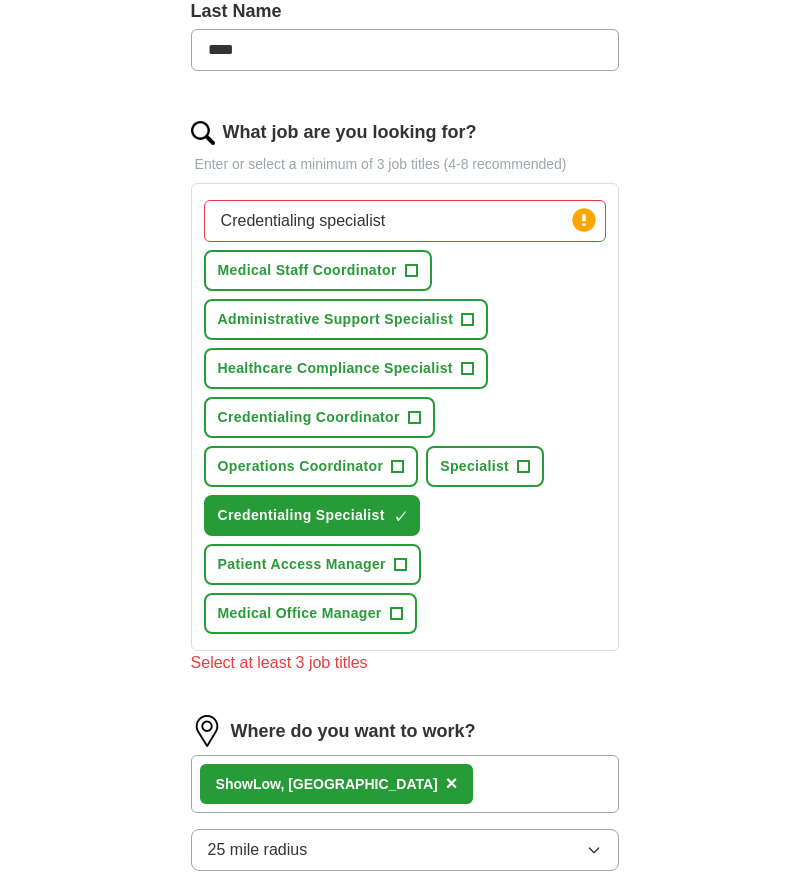 scroll, scrollTop: 269, scrollLeft: 0, axis: vertical 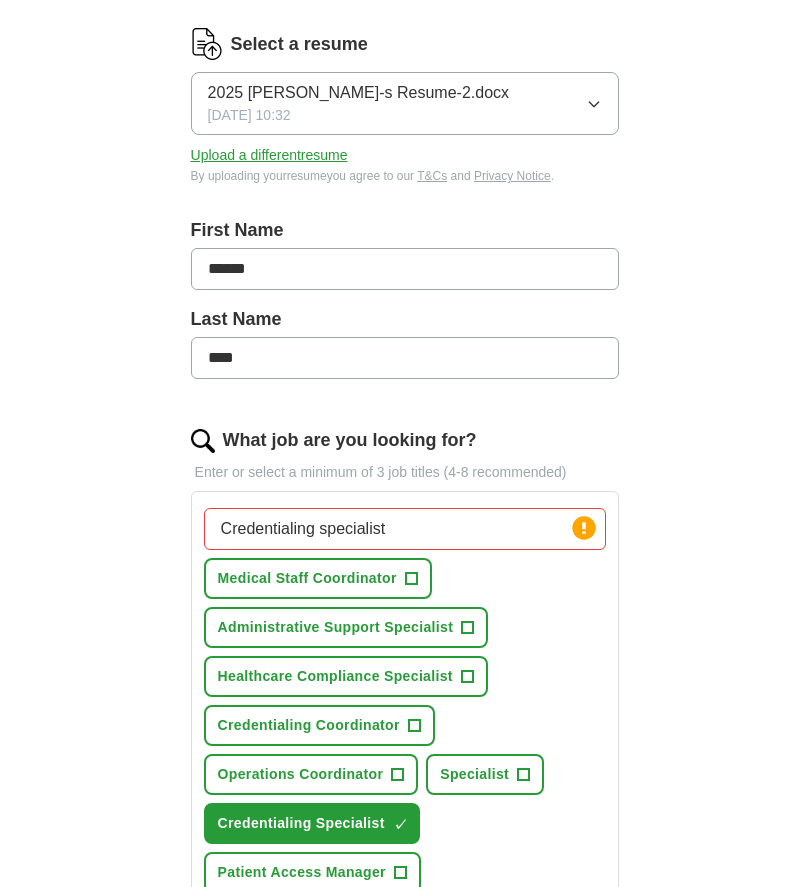 click on "Credentialing specialist" at bounding box center (405, 529) 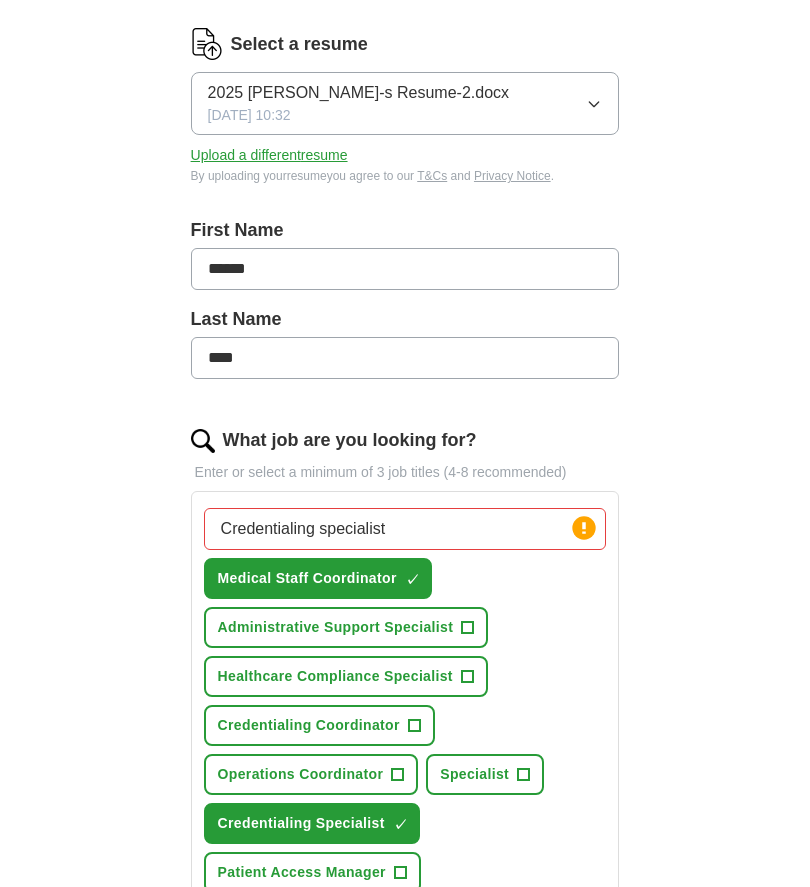 click on "+" at bounding box center (414, 726) 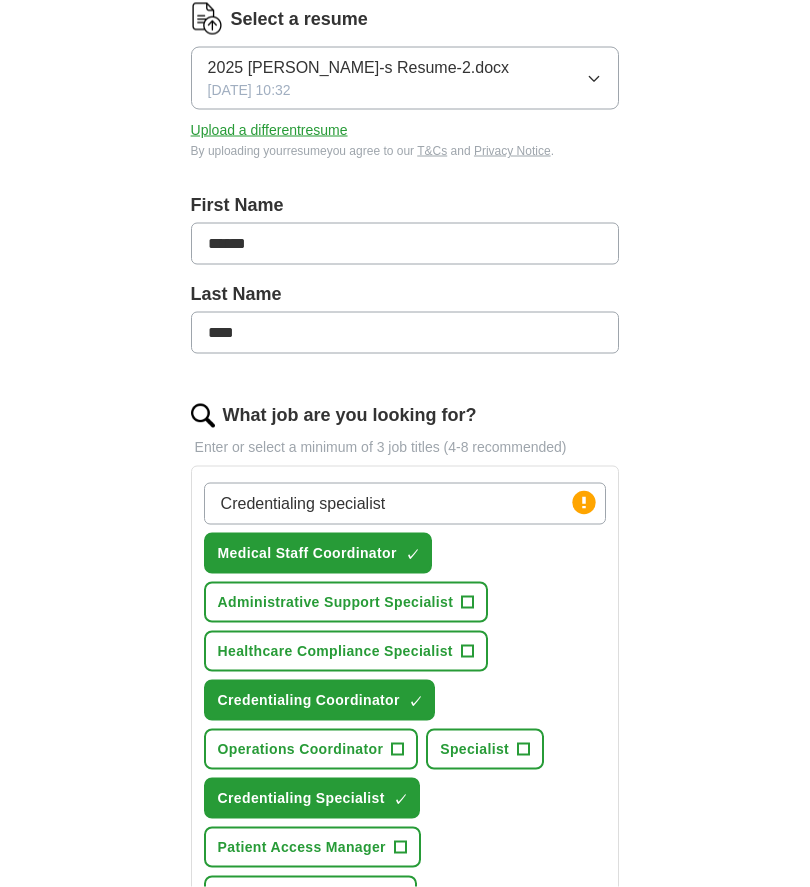 scroll, scrollTop: 295, scrollLeft: 0, axis: vertical 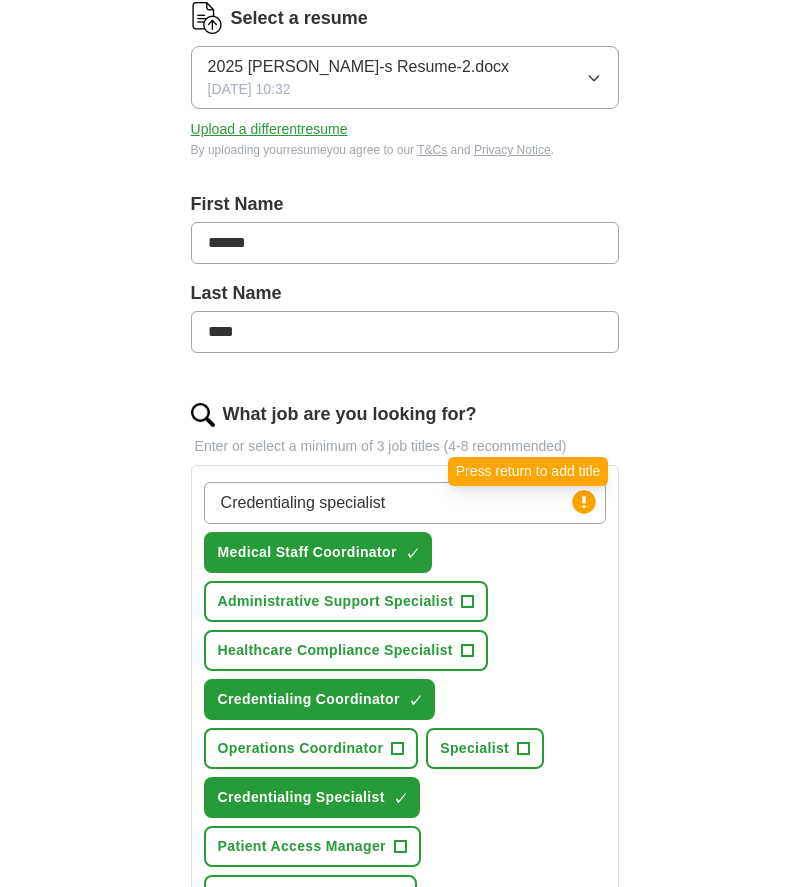 click 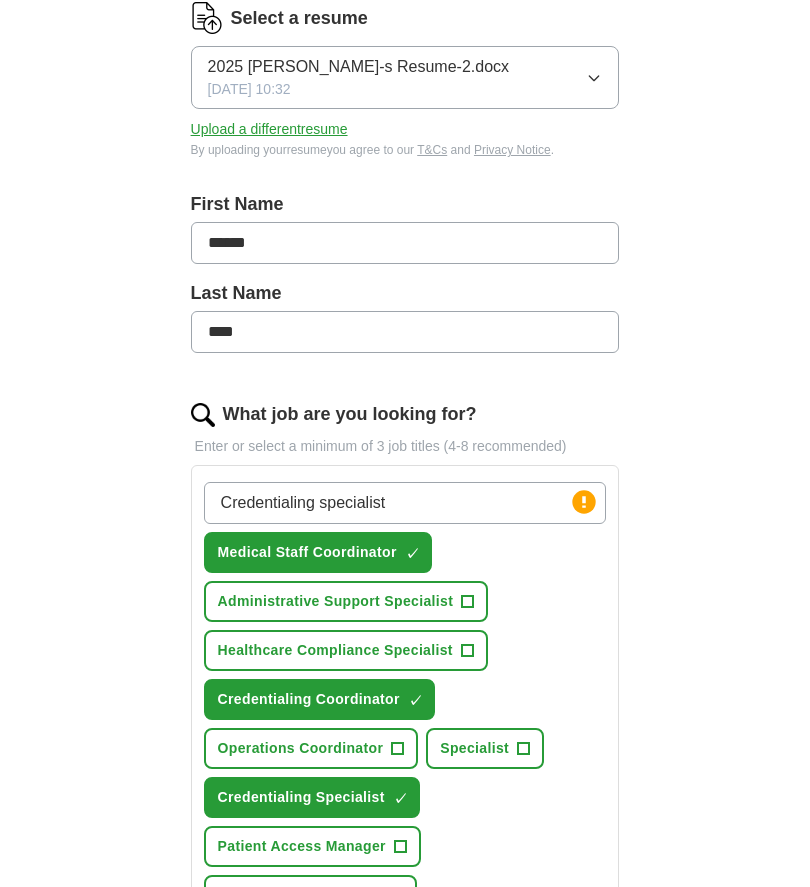 click 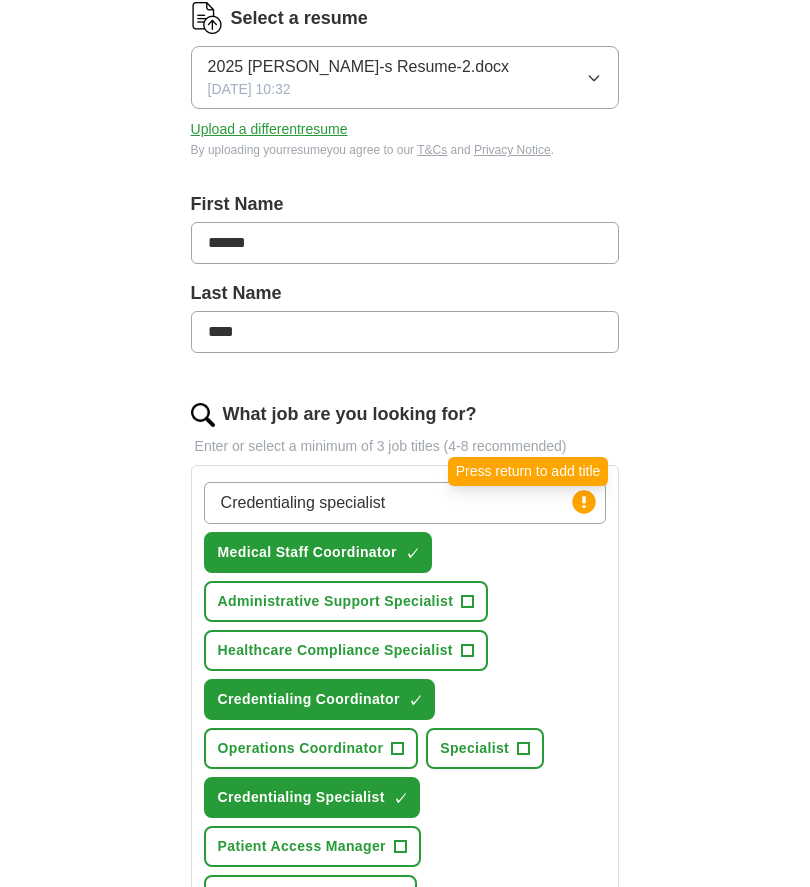 click on "Credentialing specialist" at bounding box center (405, 503) 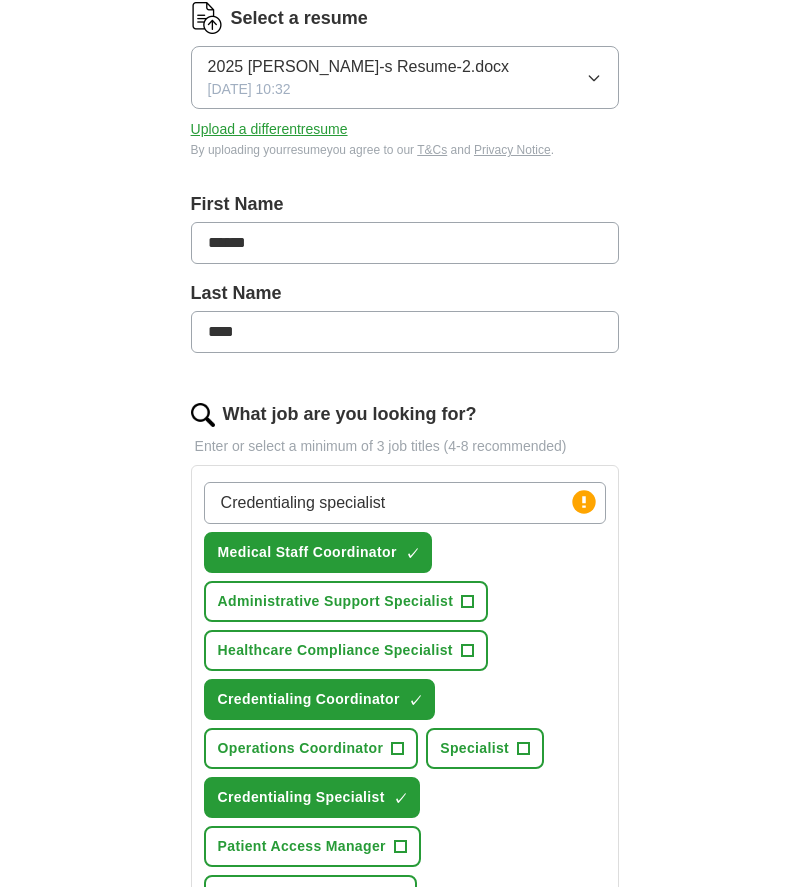 scroll, scrollTop: 294, scrollLeft: 0, axis: vertical 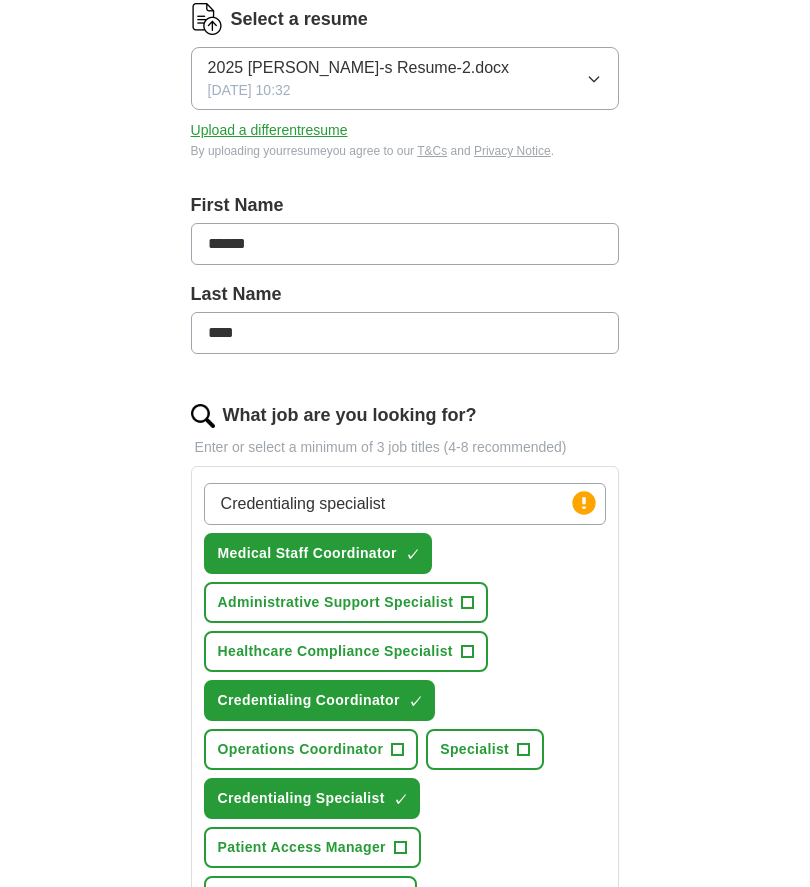 click on "ApplyIQ Let  ApplyIQ  do the hard work of searching and applying for jobs. Just tell us what you're looking for, and we'll do the rest. Select a resume 2025 Laree-s Resume-2.docx 07/07/2025, 10:32 Upload a different  resume By uploading your  resume  you agree to our   T&Cs   and   Privacy Notice . First Name ****** Last Name **** What job are you looking for? Enter or select a minimum of 3 job titles (4-8 recommended) Credentialing specialist Press return to add title Medical Staff Coordinator ✓ × Administrative Support Specialist + Healthcare Compliance Specialist + Credentialing Coordinator ✓ × Operations Coordinator + Specialist + Credentialing Specialist ✓ × Patient Access Manager + Medical Office Manager + Where do you want to work? Show  Low, AZ × 25 mile radius Start applying for jobs By registering, you consent to us applying to suitable jobs for you" at bounding box center (405, 532) 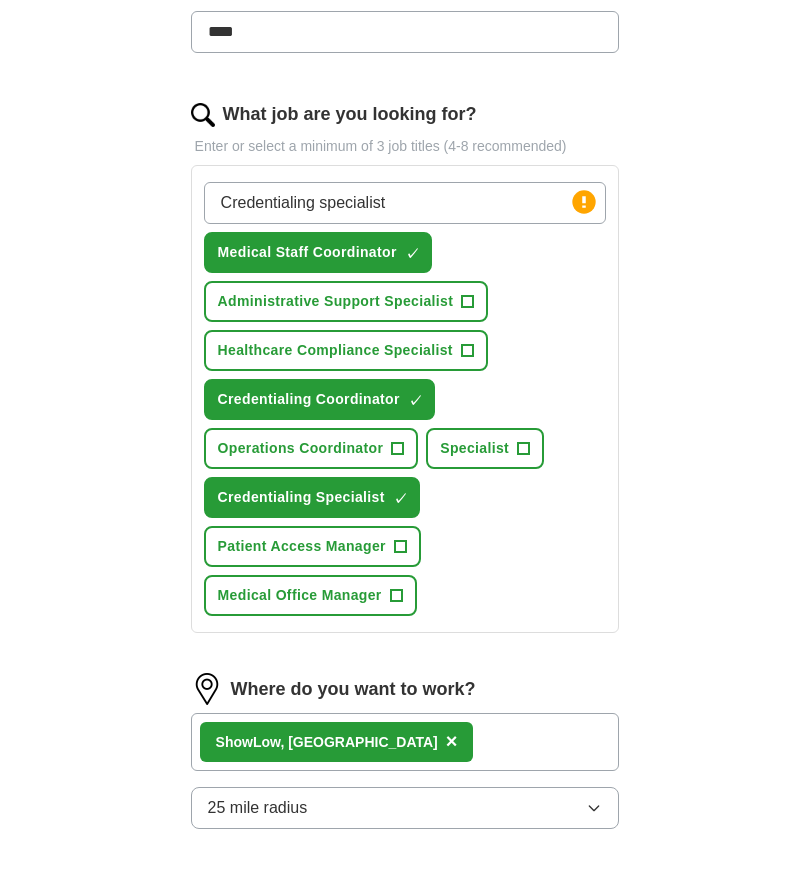 scroll, scrollTop: 625, scrollLeft: 0, axis: vertical 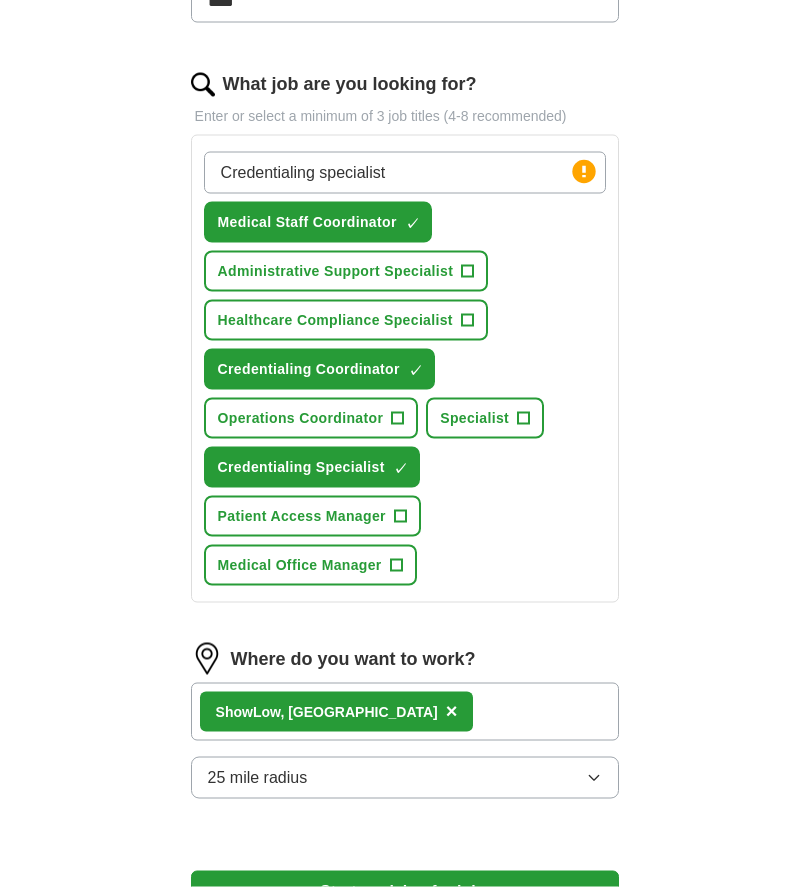 click on "Start applying for jobs" at bounding box center (405, 892) 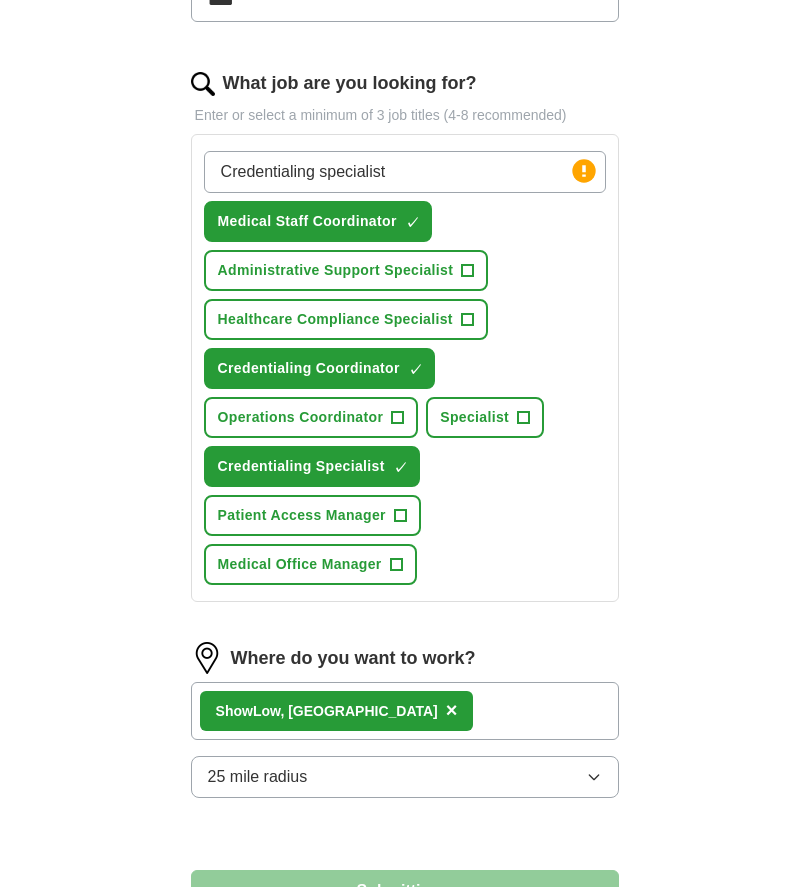 select on "**" 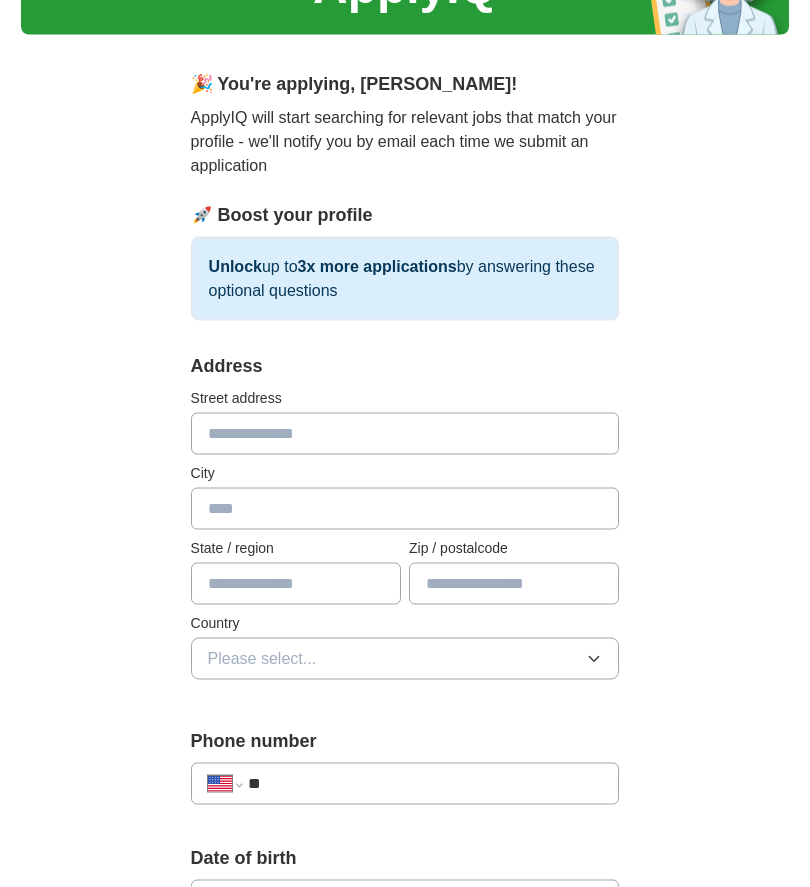 scroll, scrollTop: 0, scrollLeft: 0, axis: both 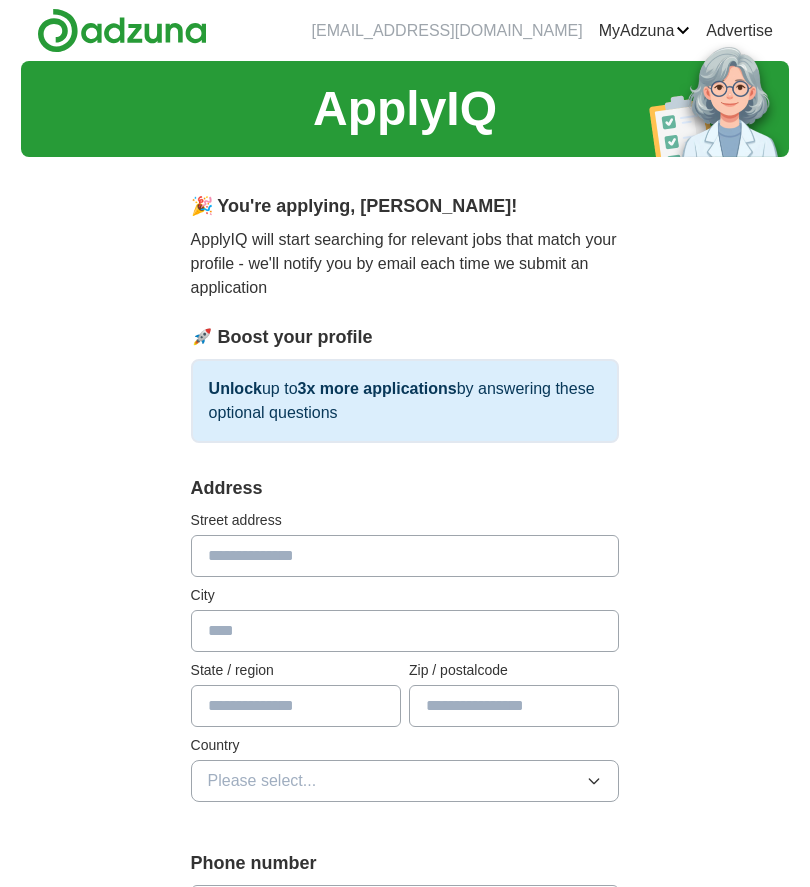 click at bounding box center (405, 556) 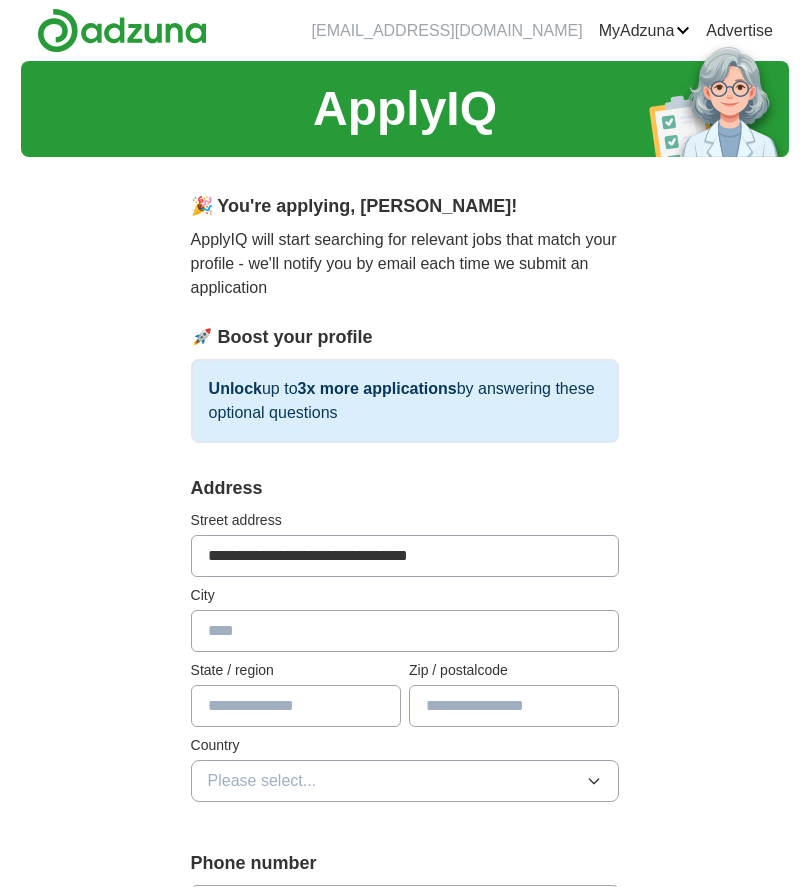 type on "******" 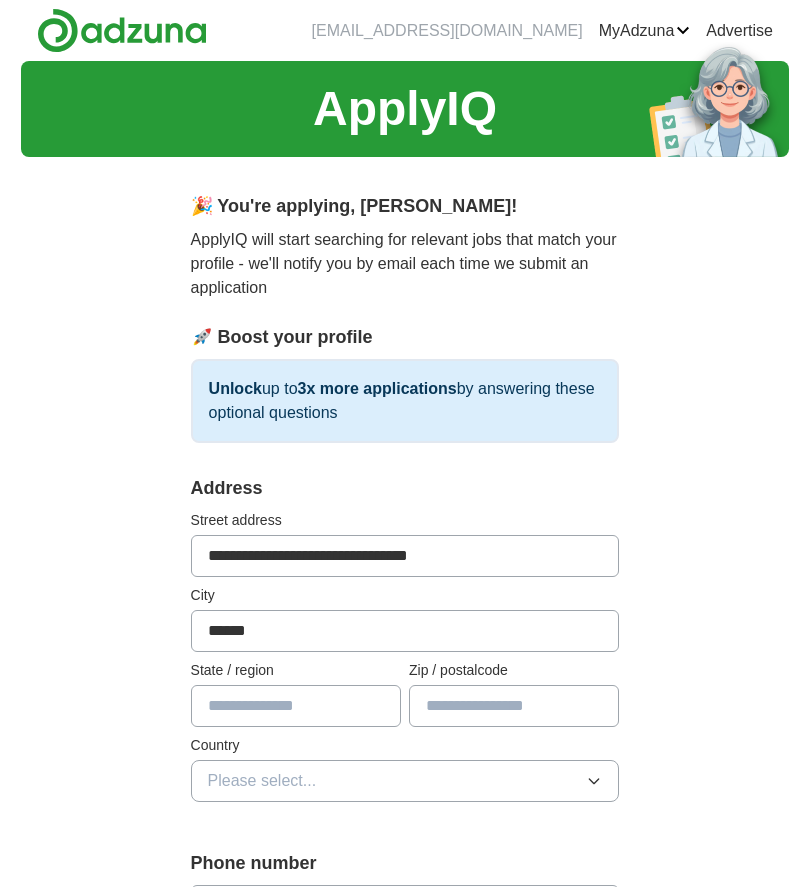 type on "**" 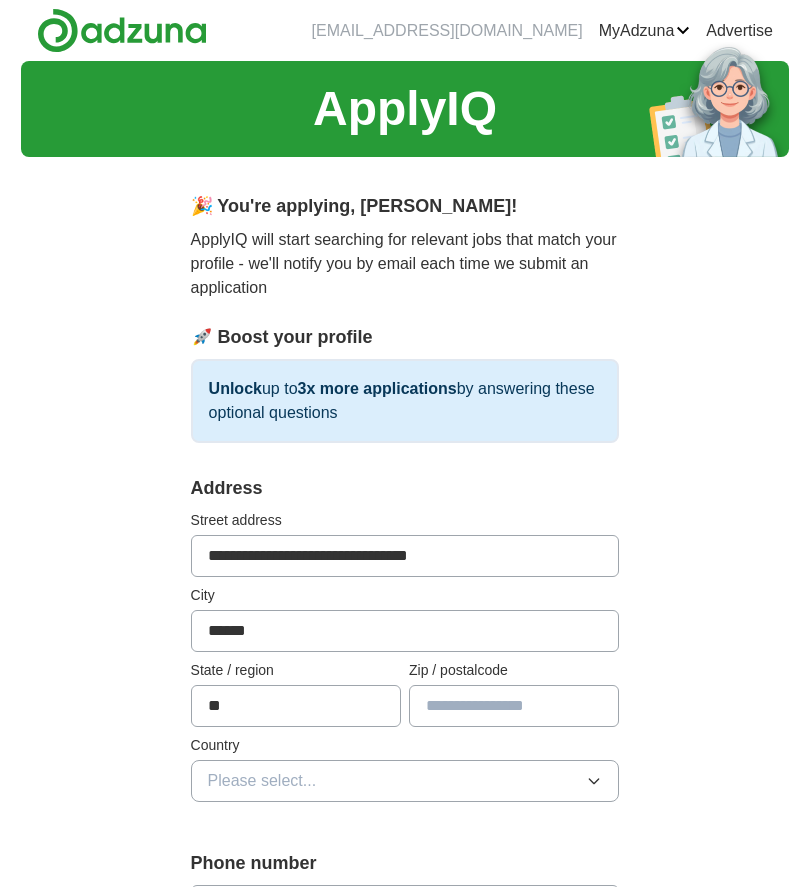 type on "*****" 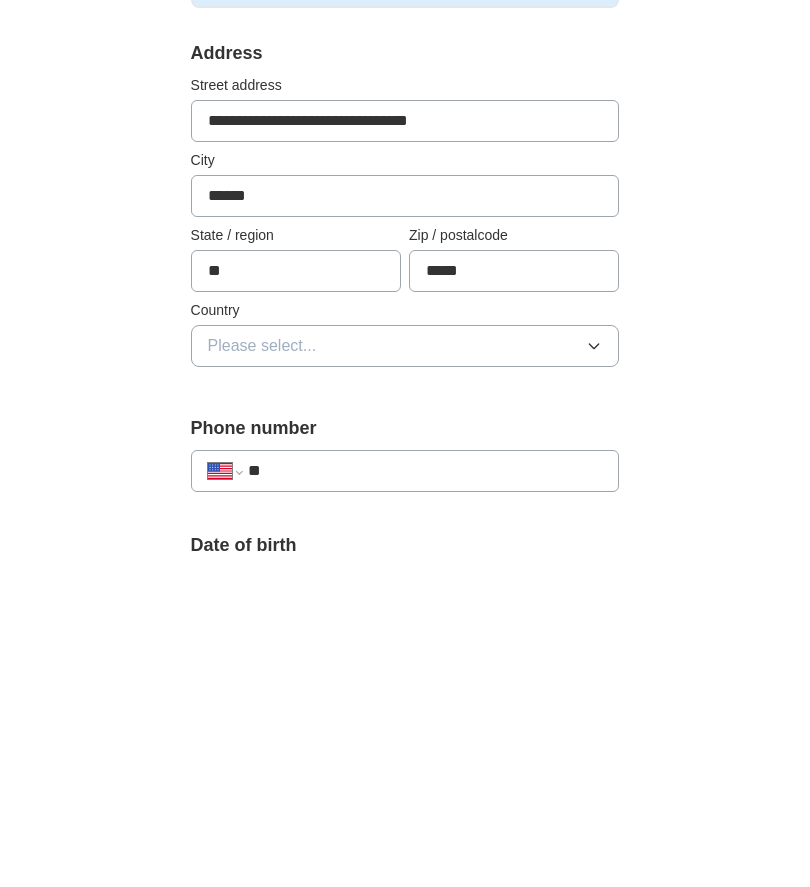 scroll, scrollTop: 116, scrollLeft: 0, axis: vertical 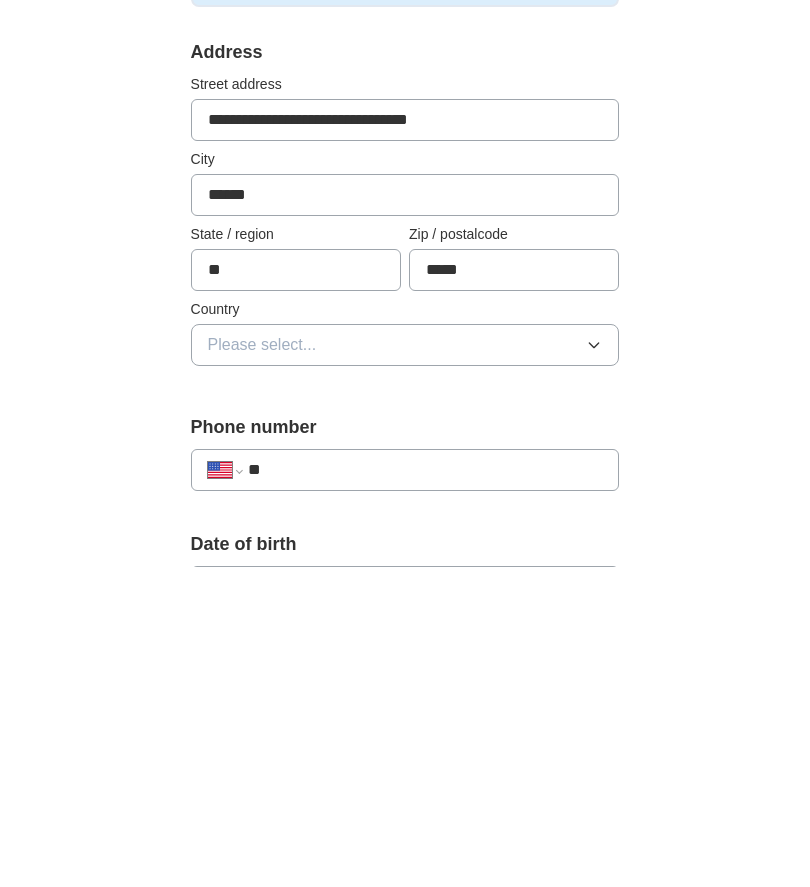 click on "Please select..." at bounding box center (405, 665) 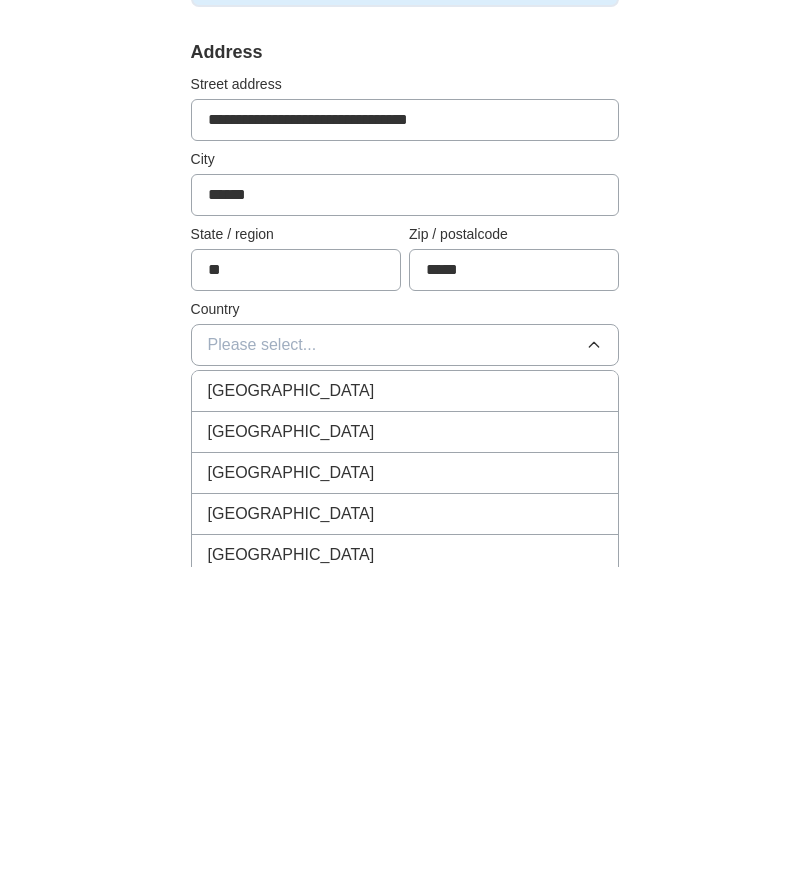 scroll, scrollTop: 436, scrollLeft: 0, axis: vertical 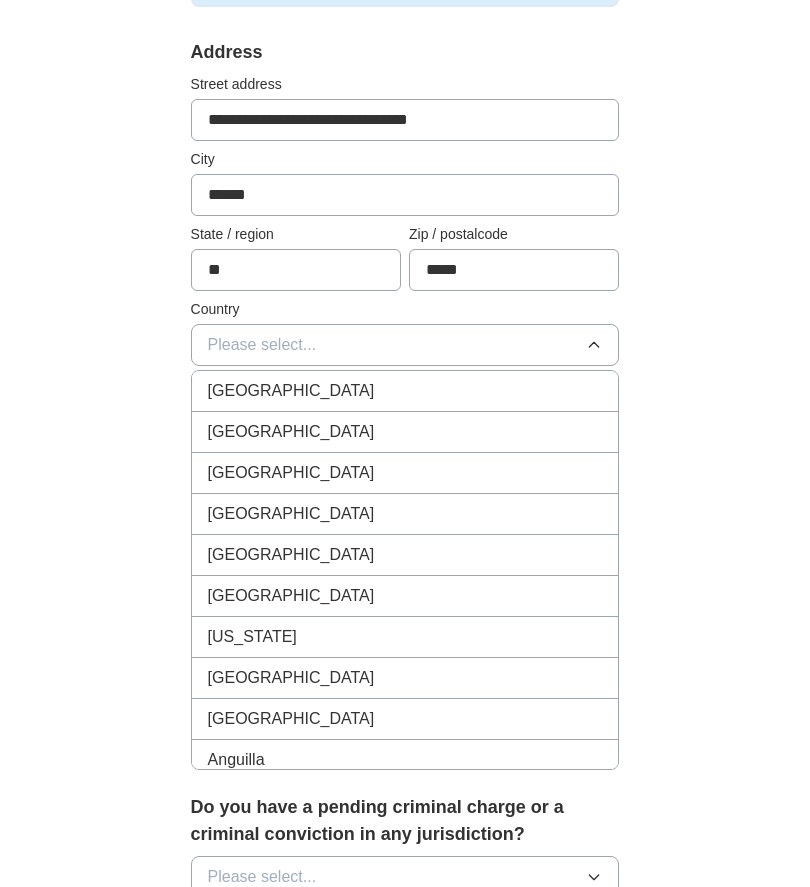 click on "United States" at bounding box center [405, 432] 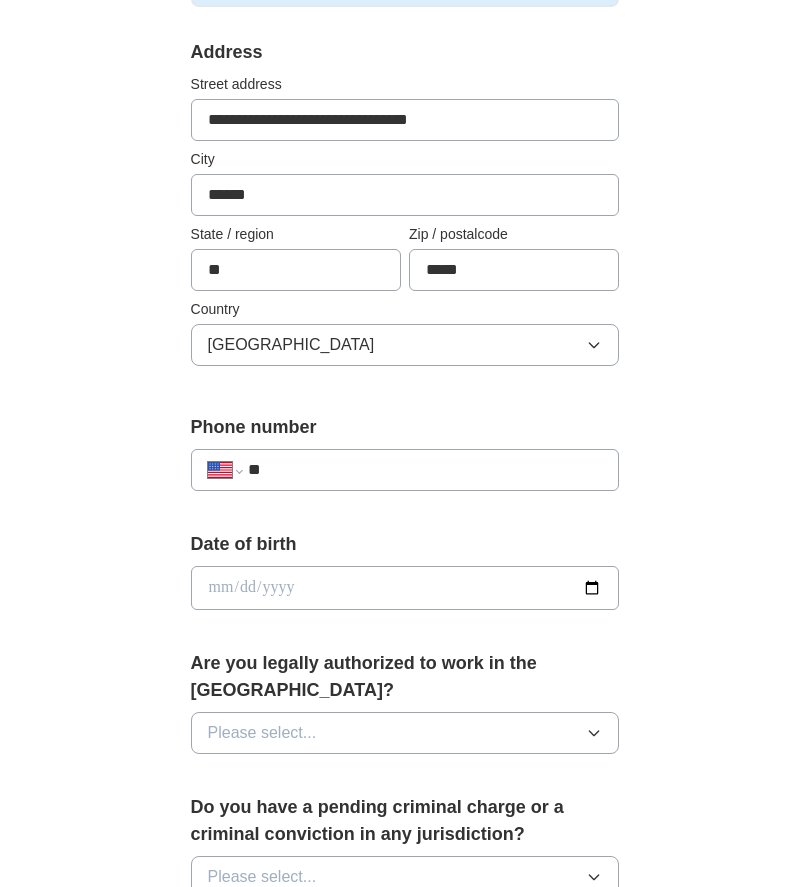 click on "**" at bounding box center [425, 470] 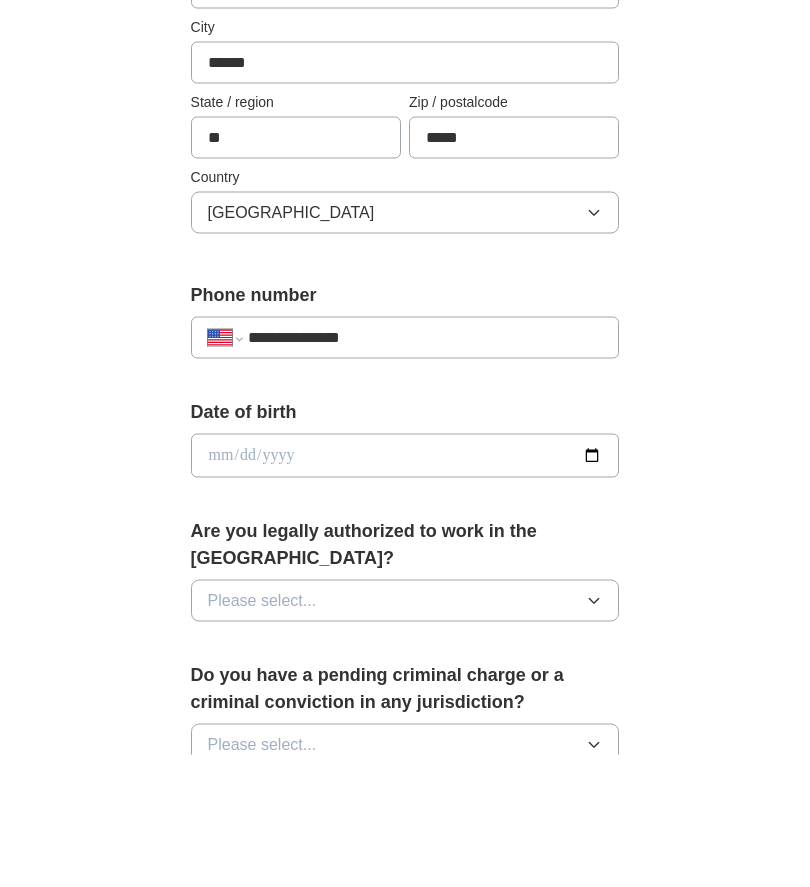 type on "**********" 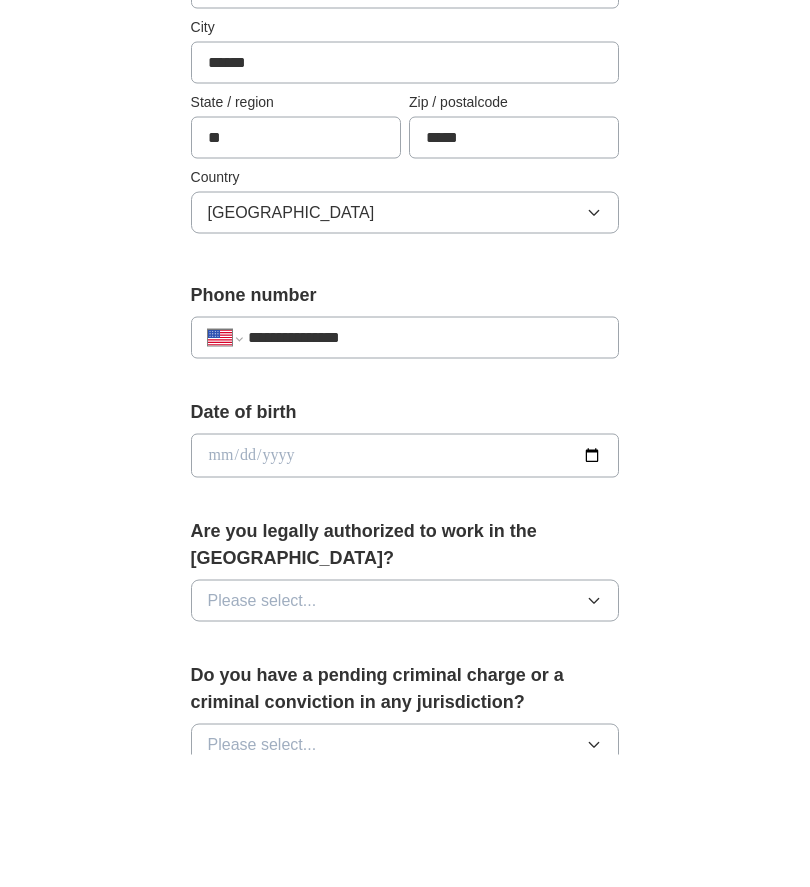 click at bounding box center (405, 588) 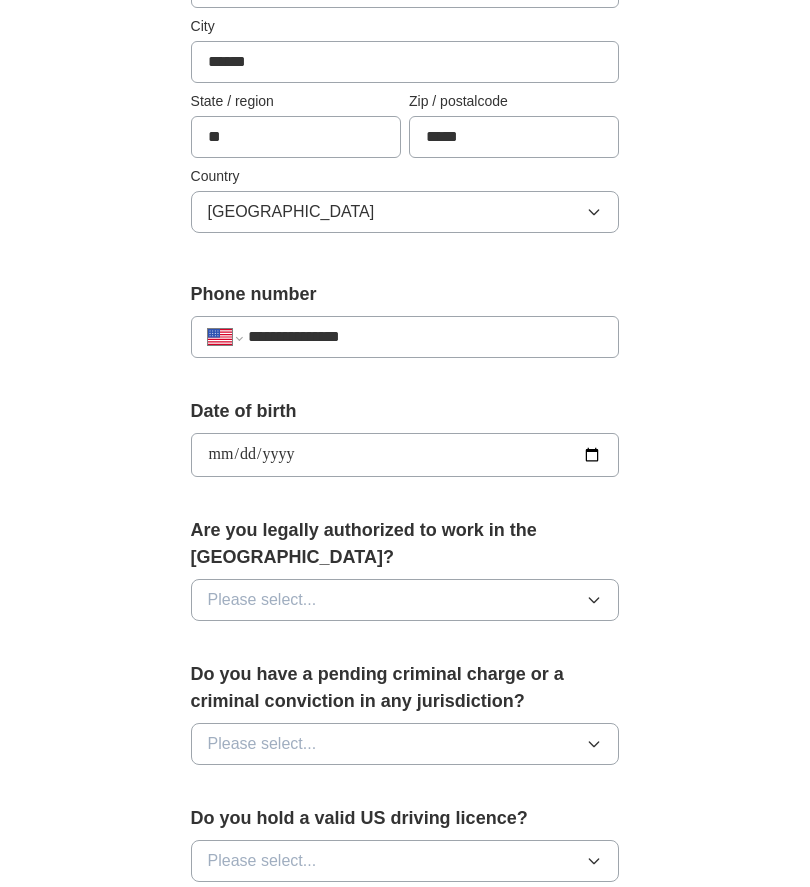 click on "**********" at bounding box center (405, 455) 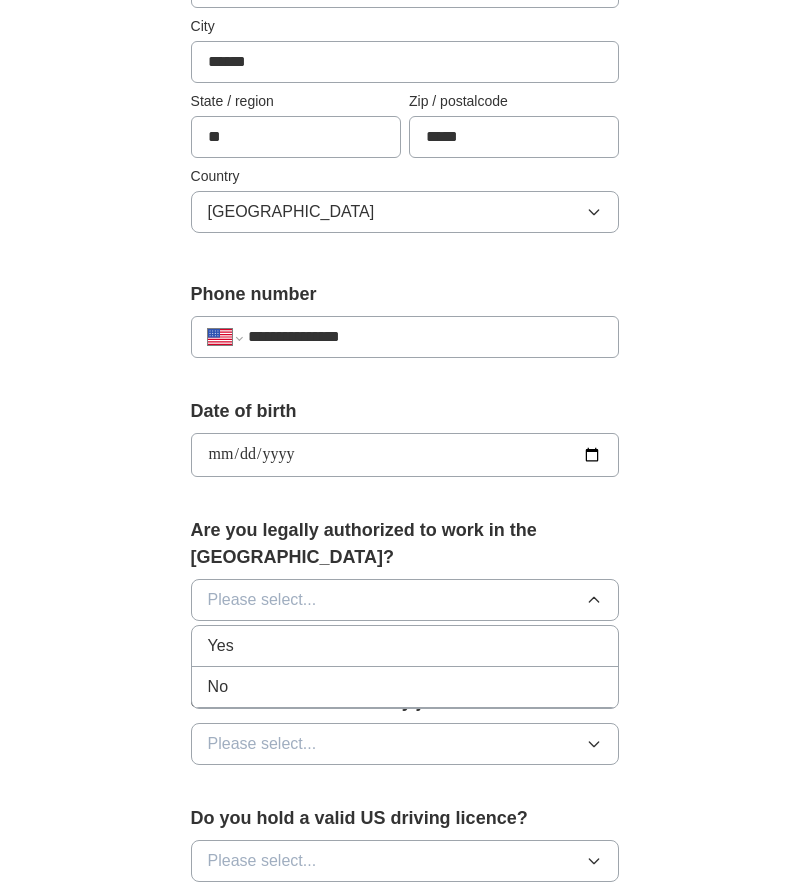 click on "Yes" at bounding box center (221, 646) 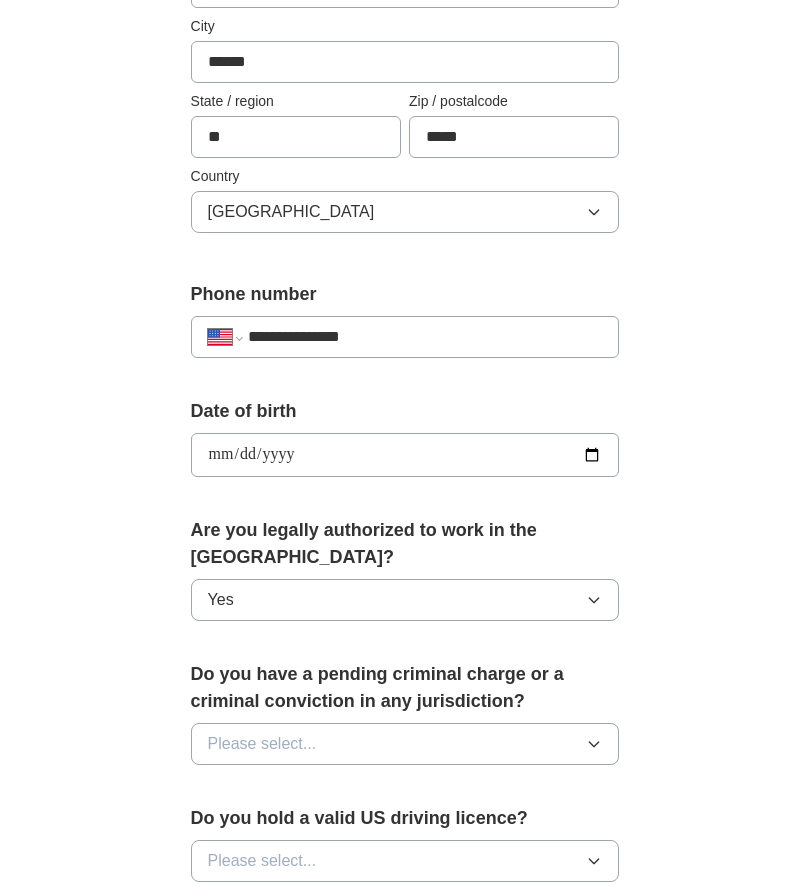 click on "Please select..." at bounding box center [405, 744] 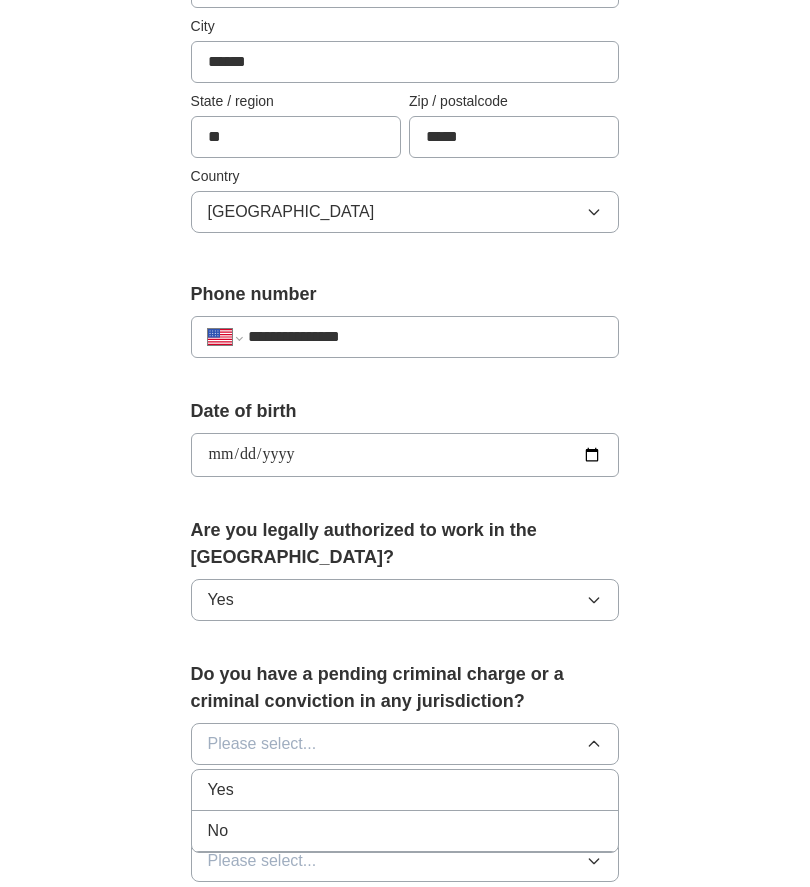 click on "No" at bounding box center [218, 831] 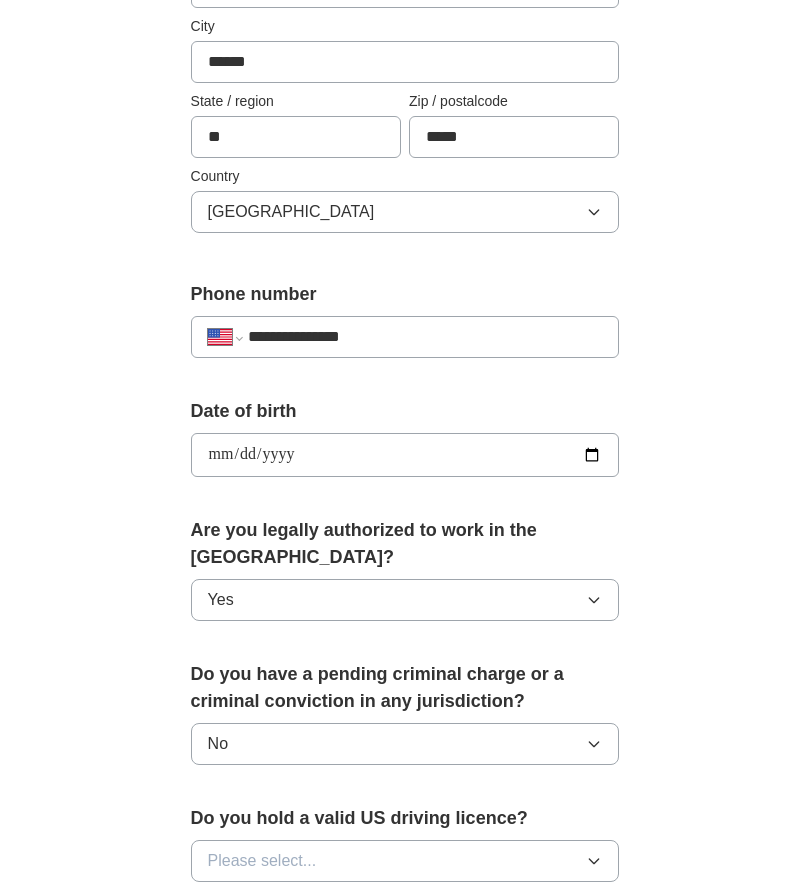 click on "Please select..." at bounding box center (405, 861) 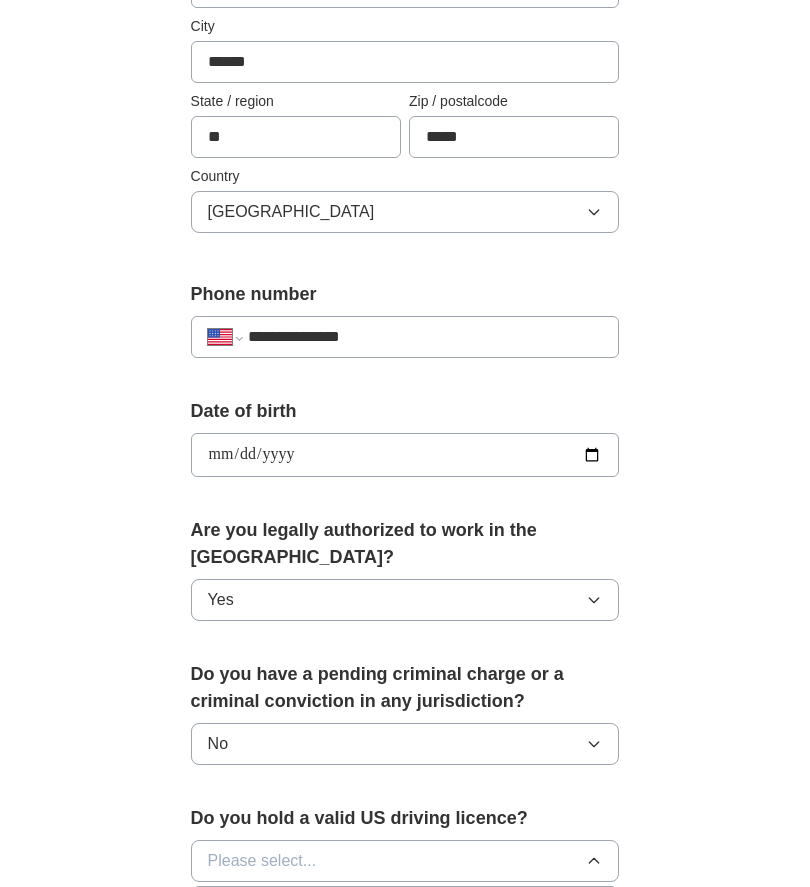 click on "Yes" at bounding box center (221, 907) 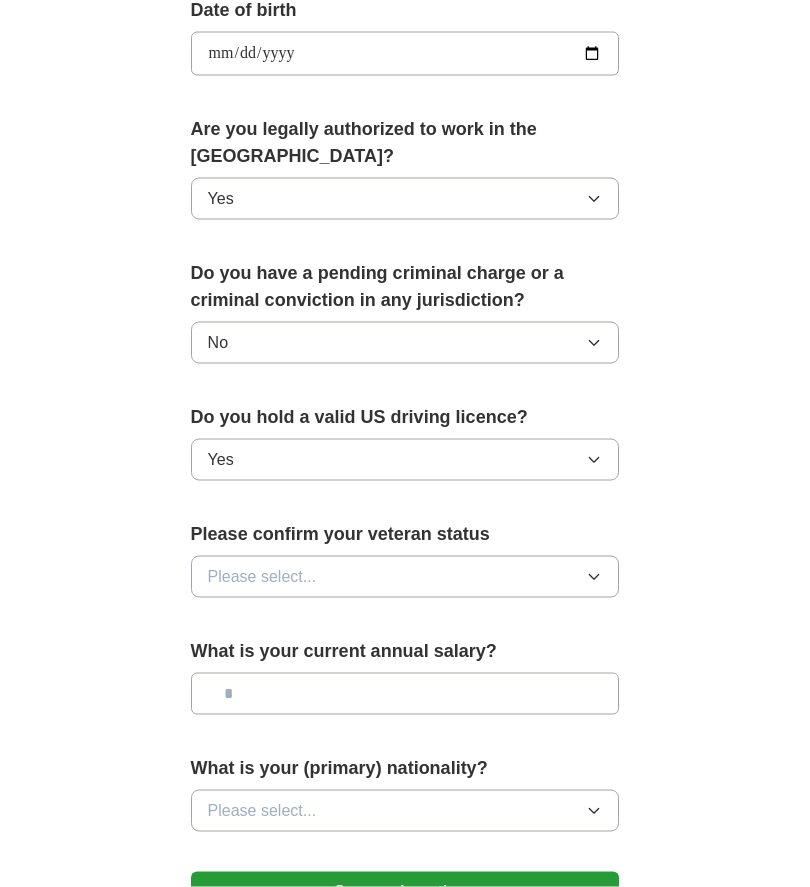scroll, scrollTop: 972, scrollLeft: 0, axis: vertical 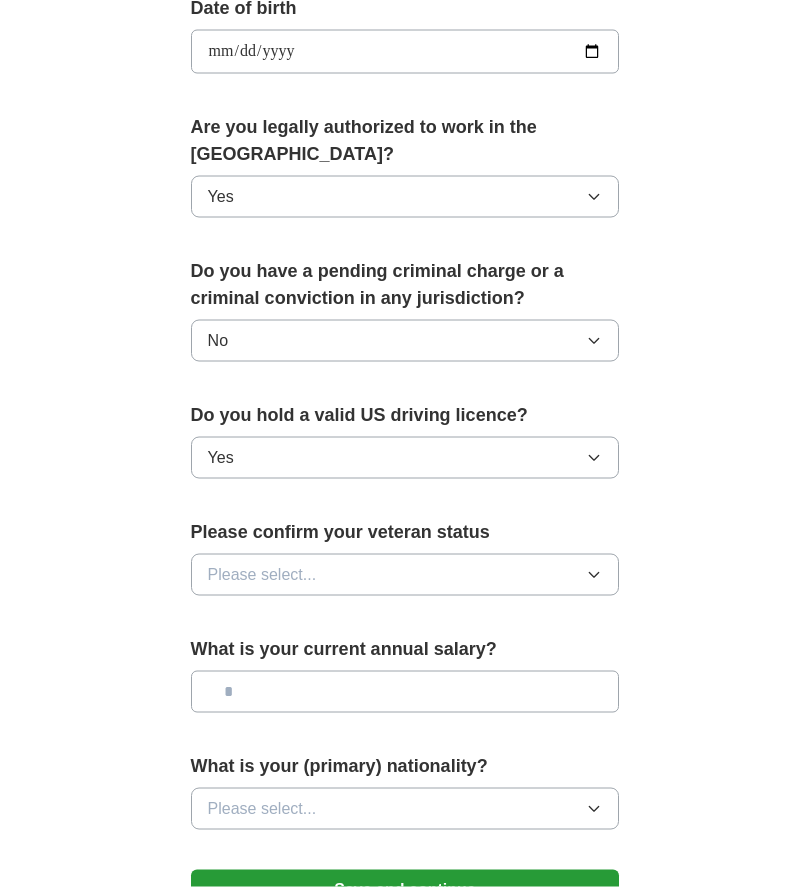 click 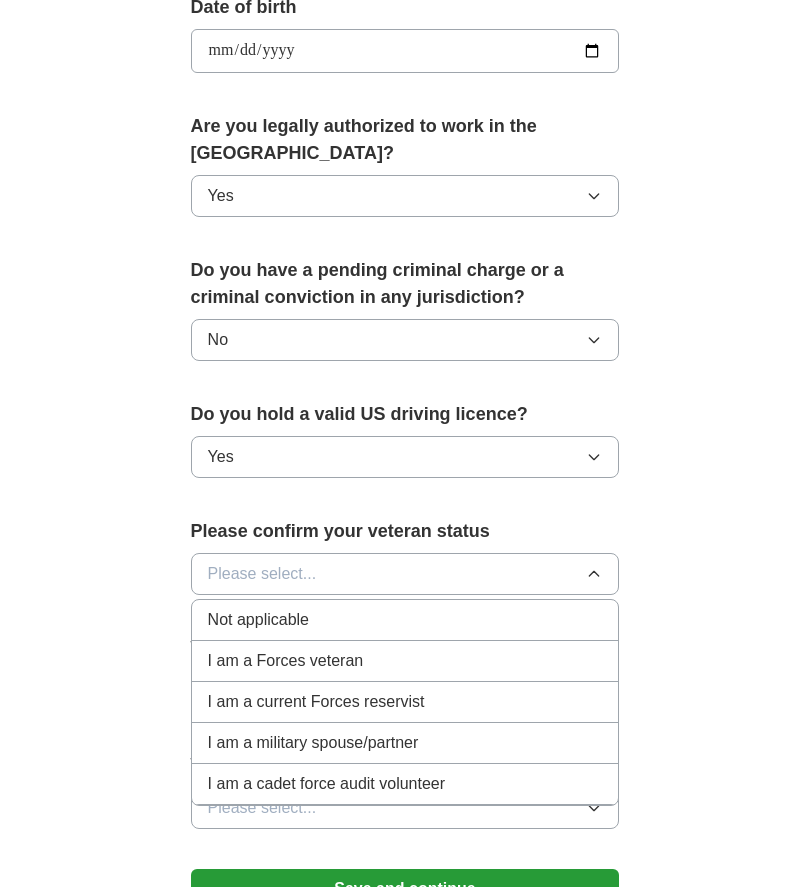 click on "Not applicable" at bounding box center (258, 620) 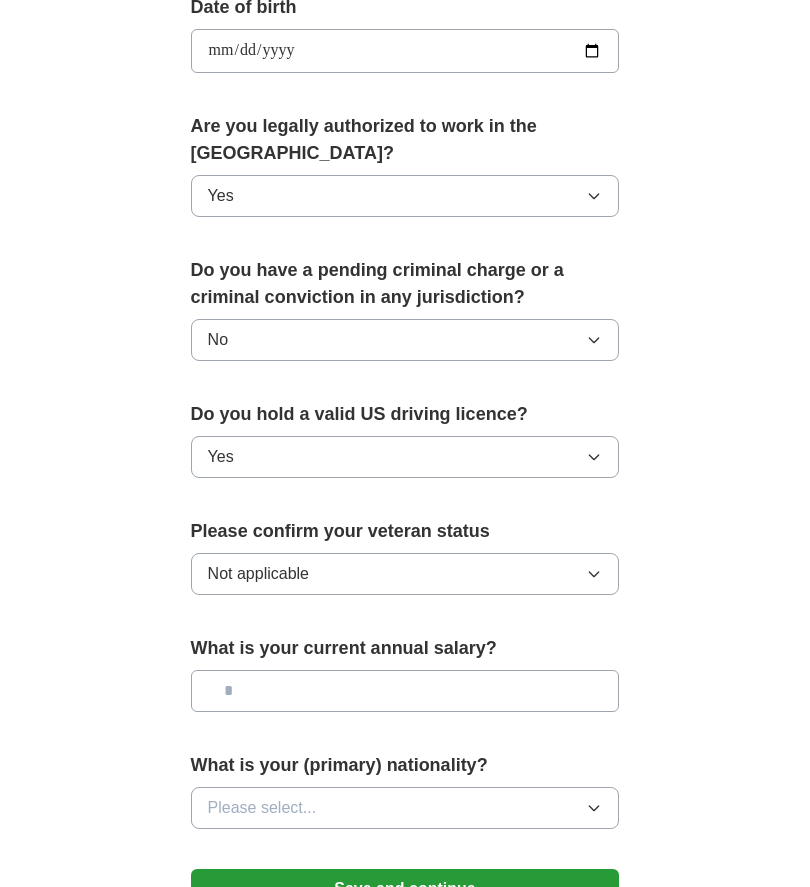 click at bounding box center (405, 691) 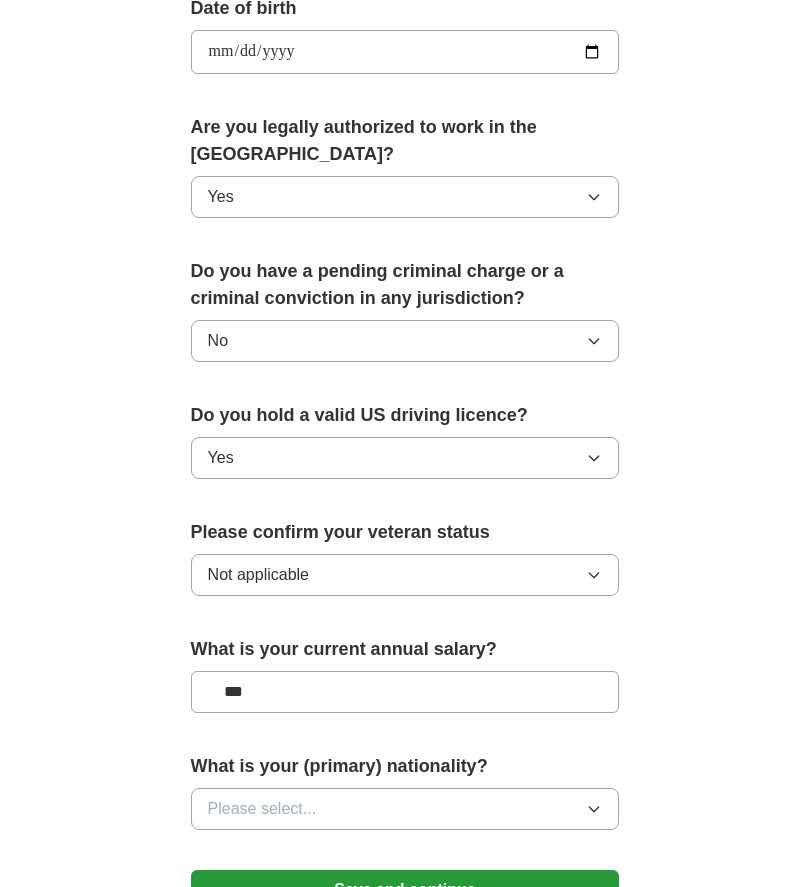 type on "**" 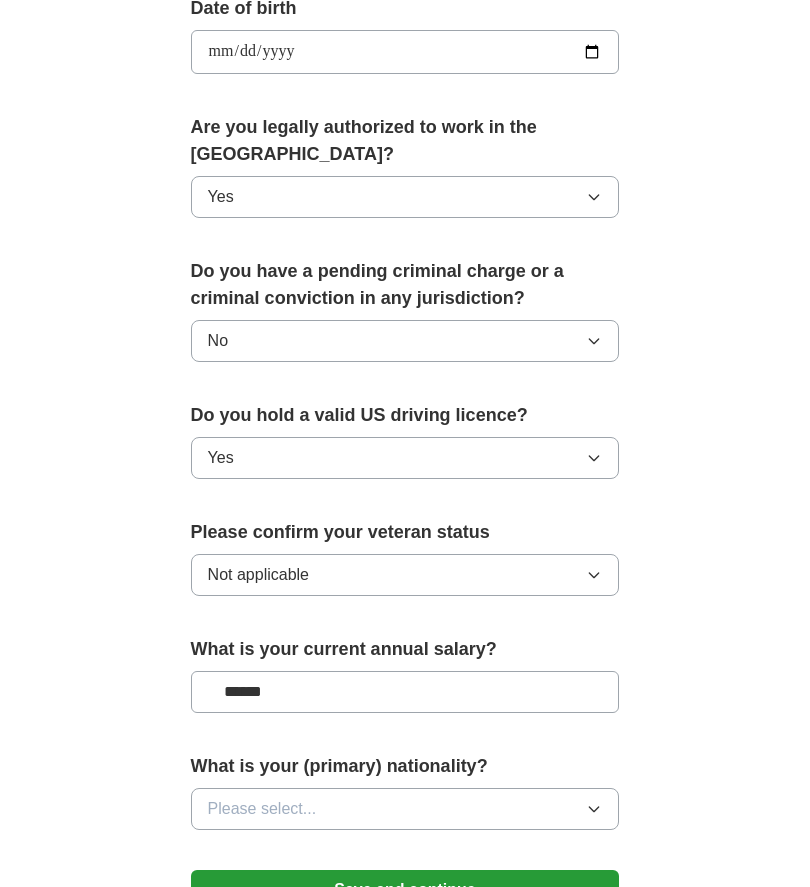 type on "*******" 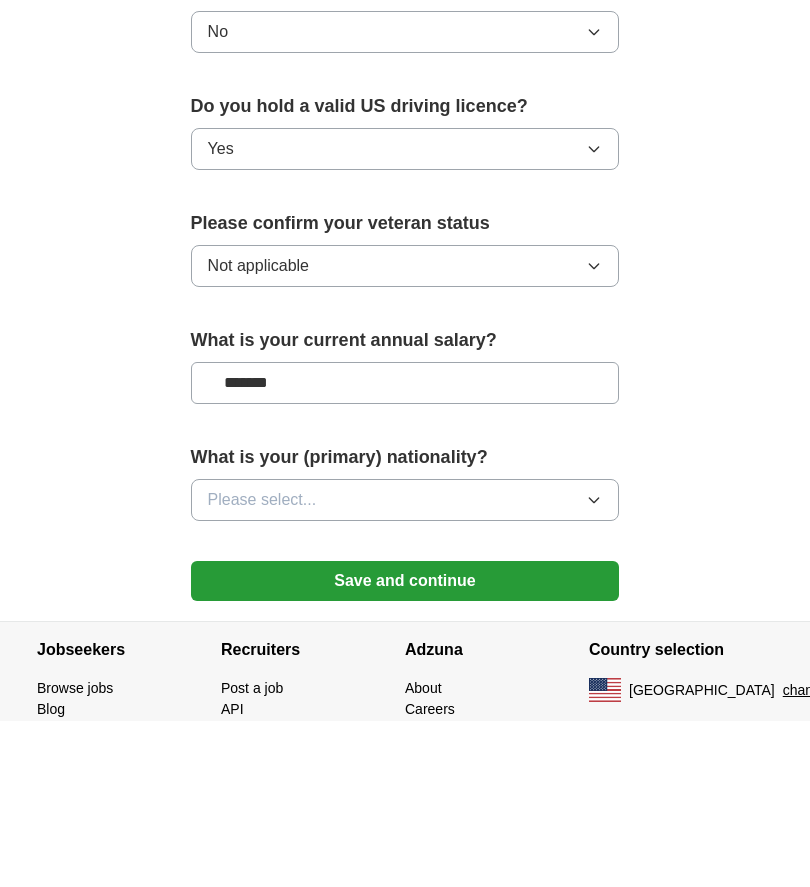 scroll, scrollTop: 1160, scrollLeft: 0, axis: vertical 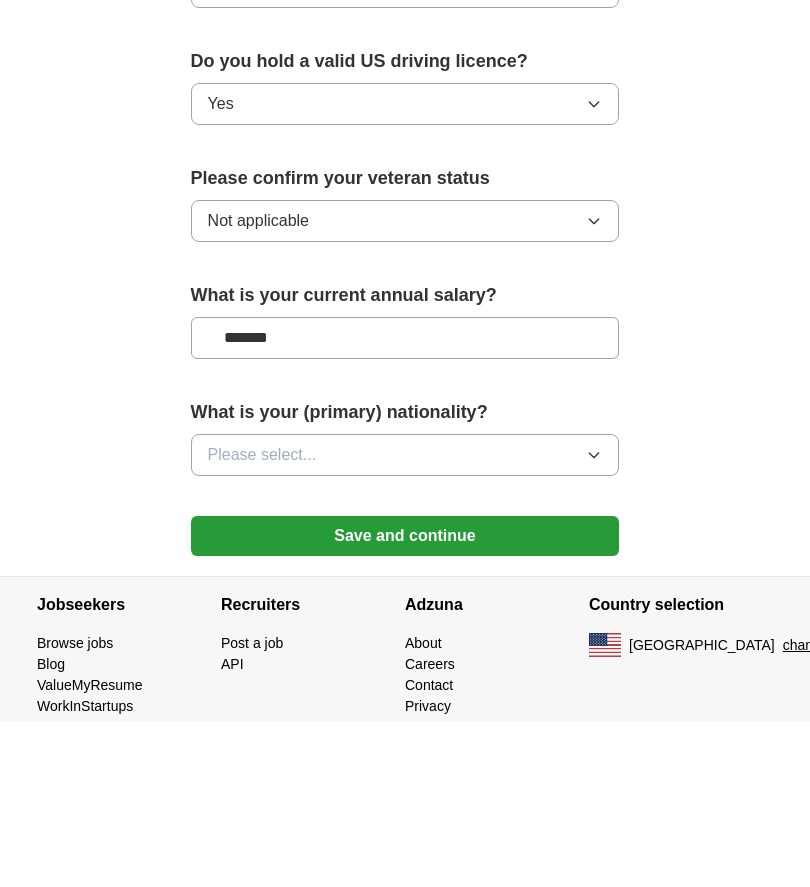 click on "Please select..." at bounding box center (405, 621) 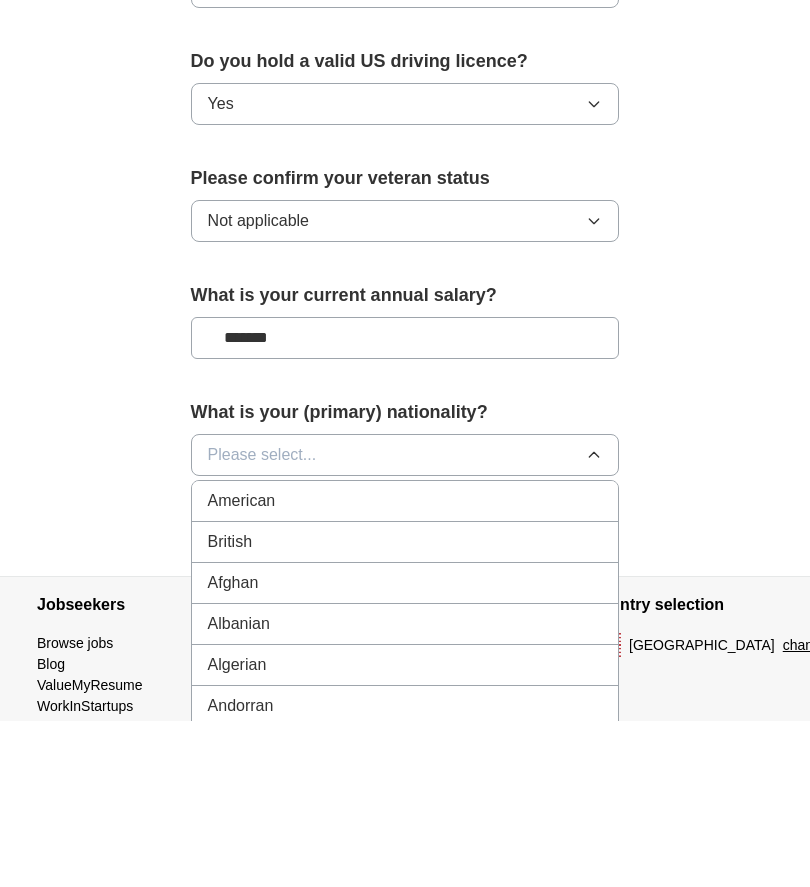 scroll, scrollTop: 1023, scrollLeft: 0, axis: vertical 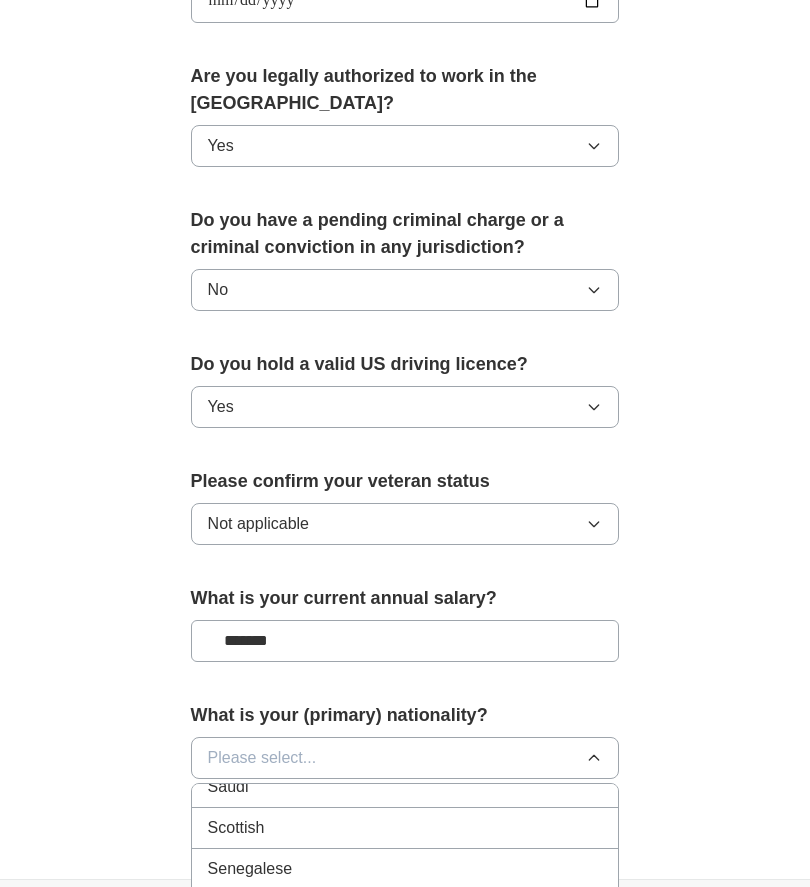 click on "Scottish" at bounding box center [236, 828] 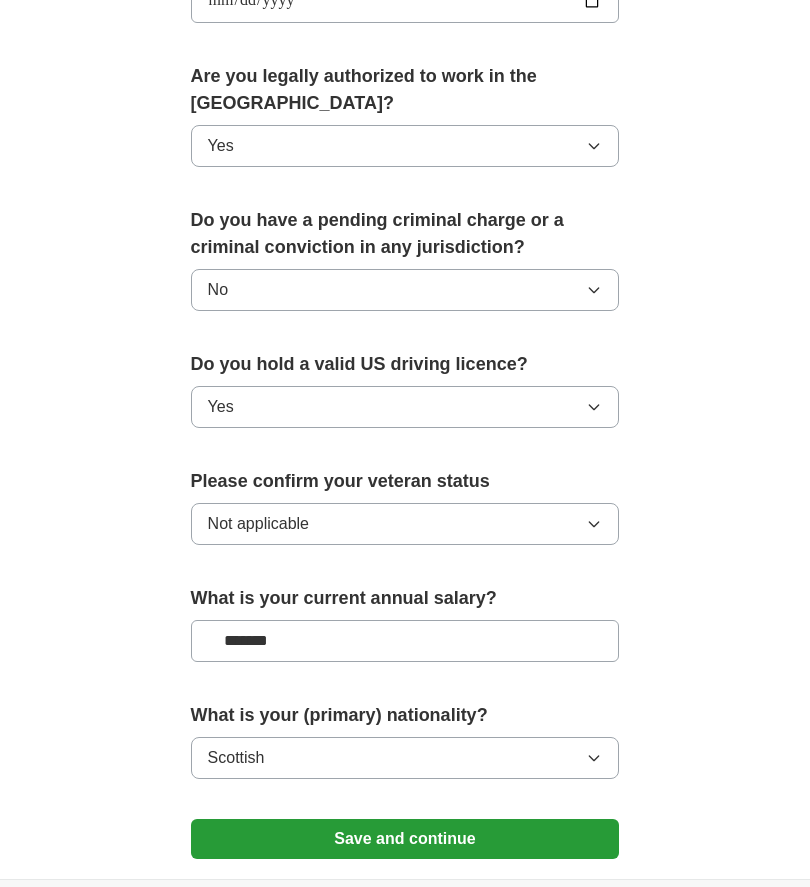 click on "Save and continue" at bounding box center [405, 839] 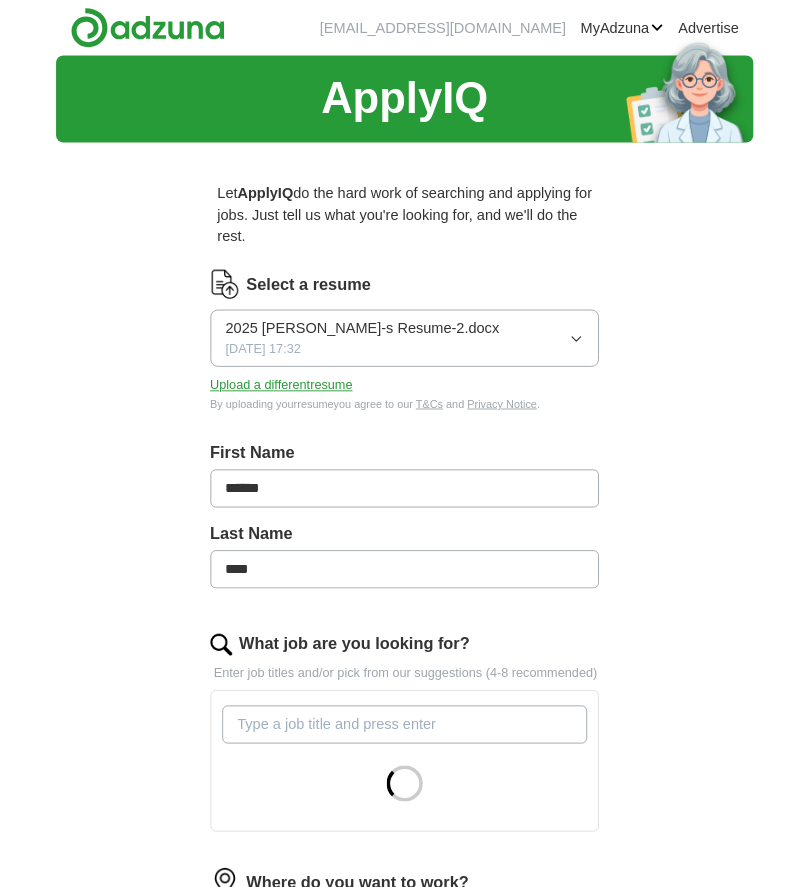 scroll, scrollTop: 0, scrollLeft: 0, axis: both 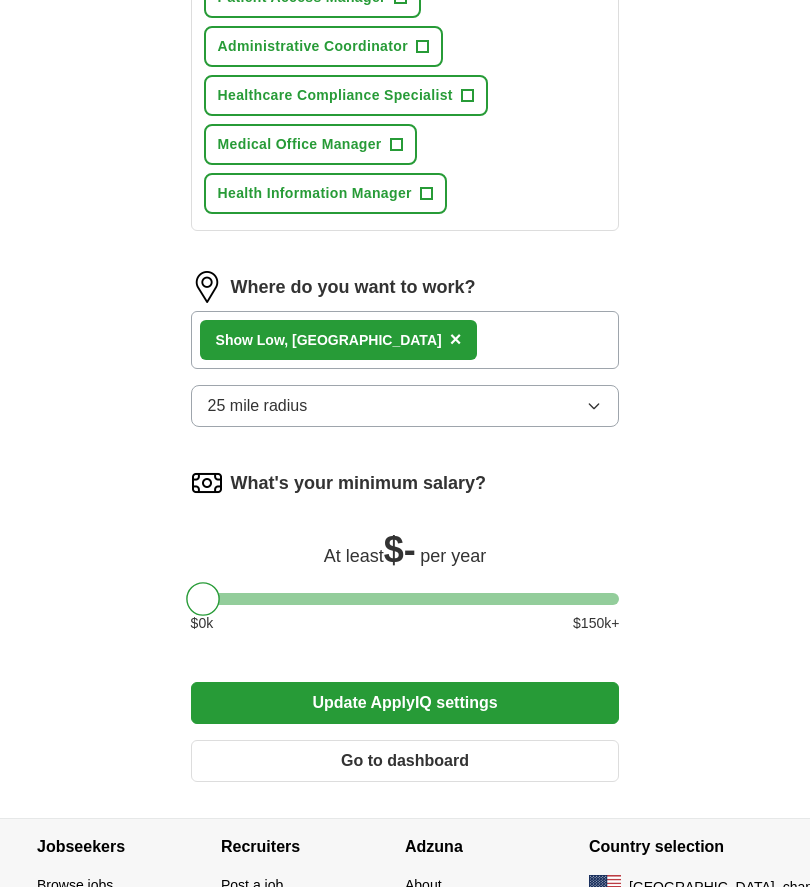 click on "Update ApplyIQ settings" at bounding box center (405, 703) 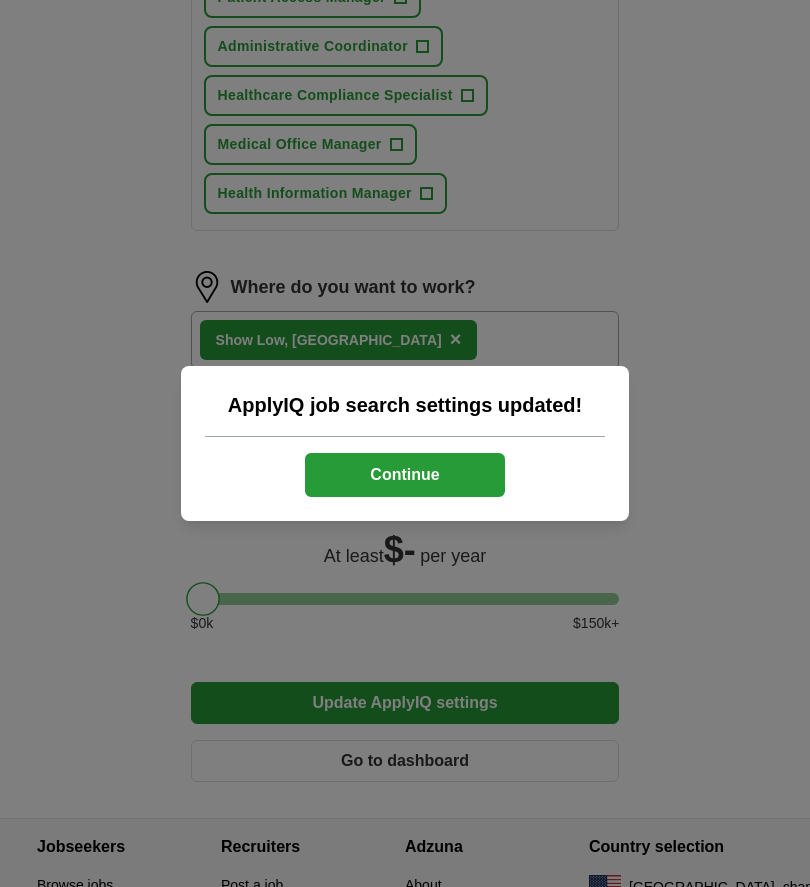 click on "Continue" at bounding box center (405, 475) 